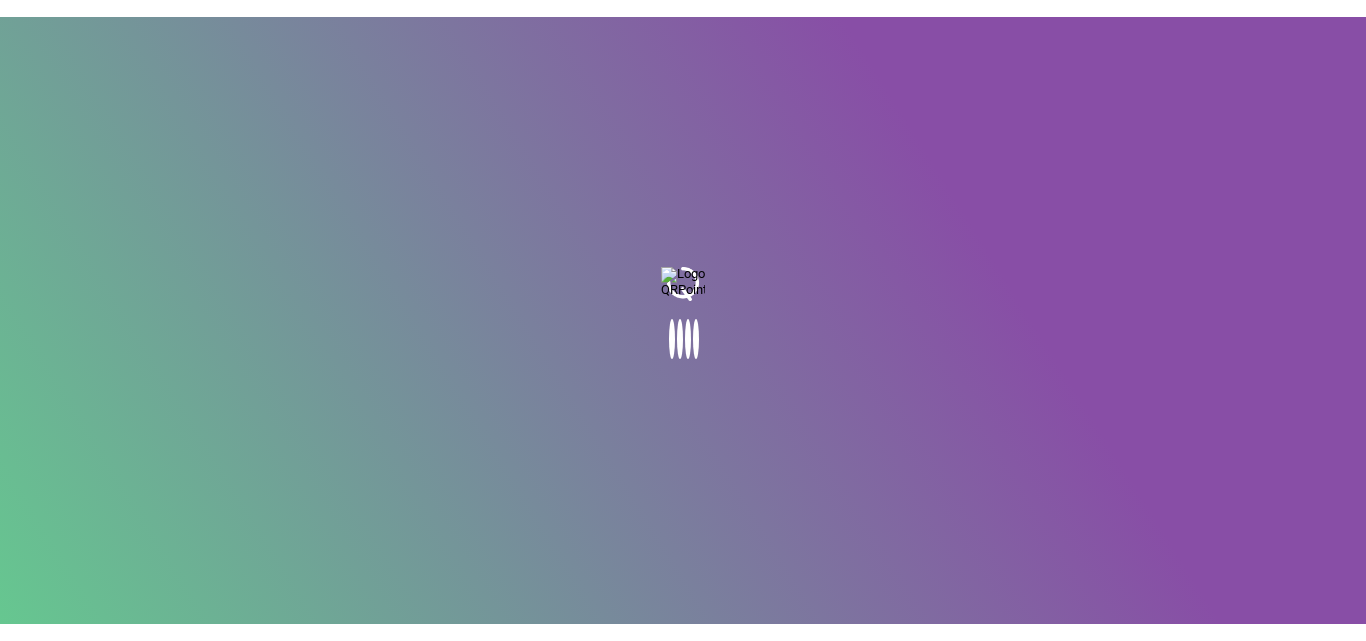 scroll, scrollTop: 0, scrollLeft: 0, axis: both 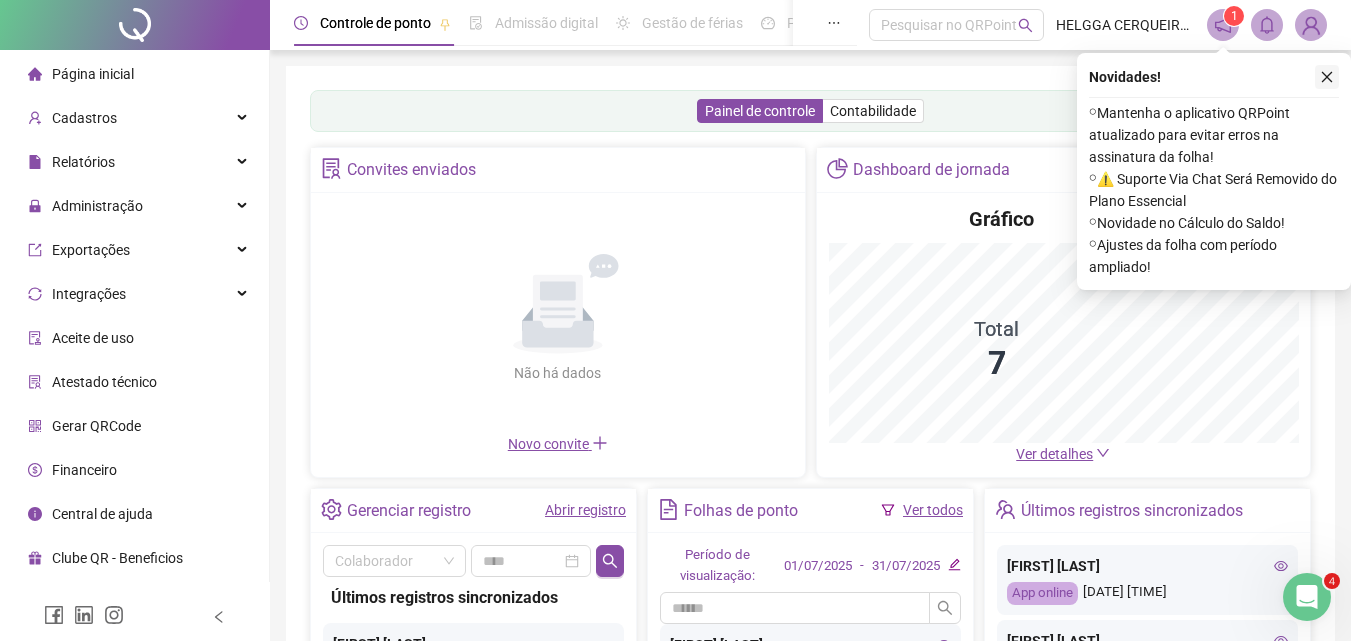click 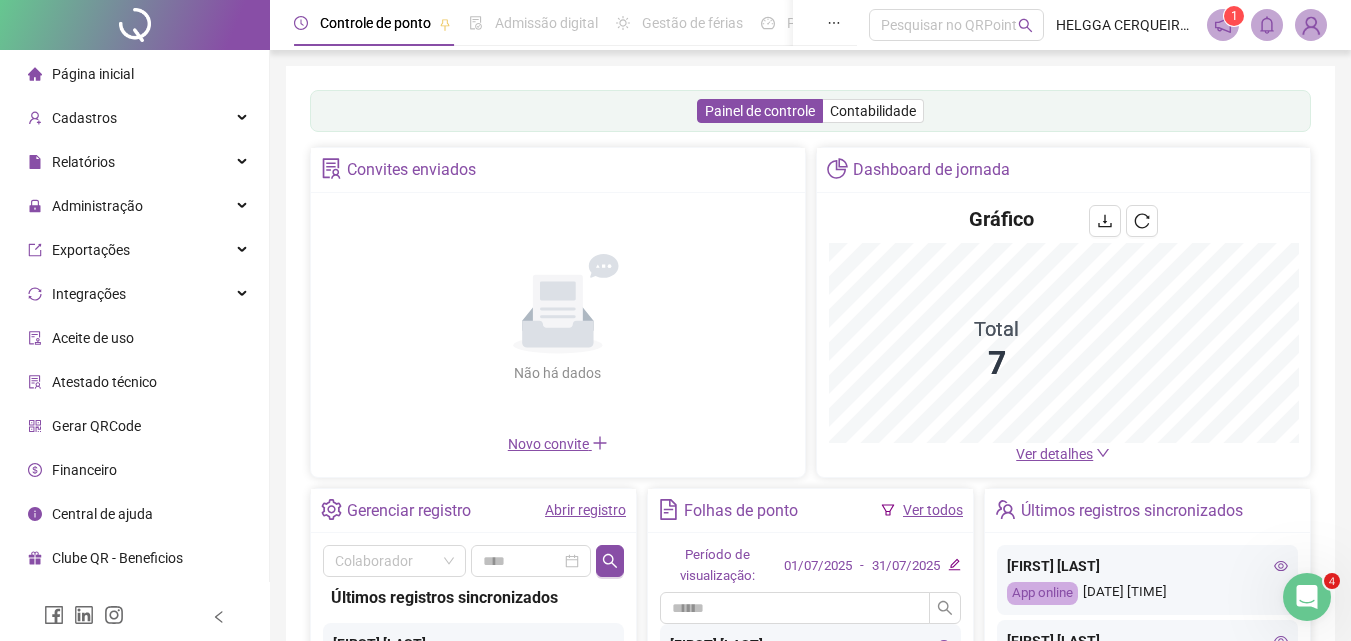click 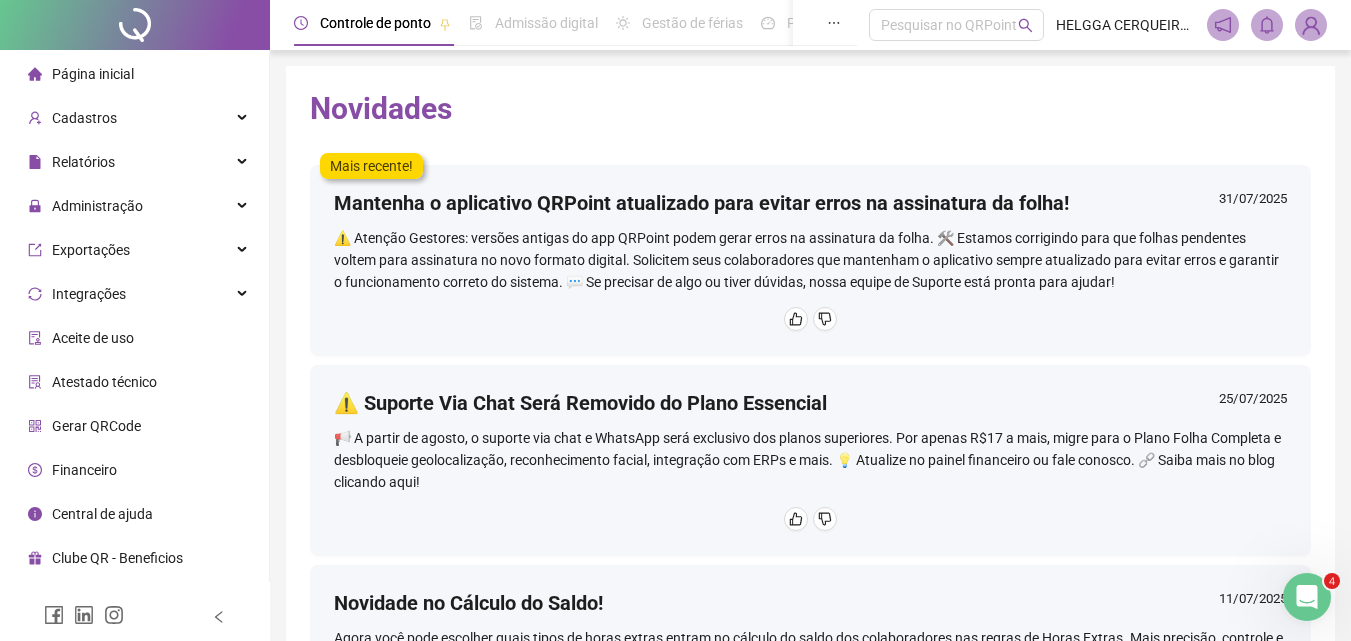 click on "Página inicial" at bounding box center (93, 74) 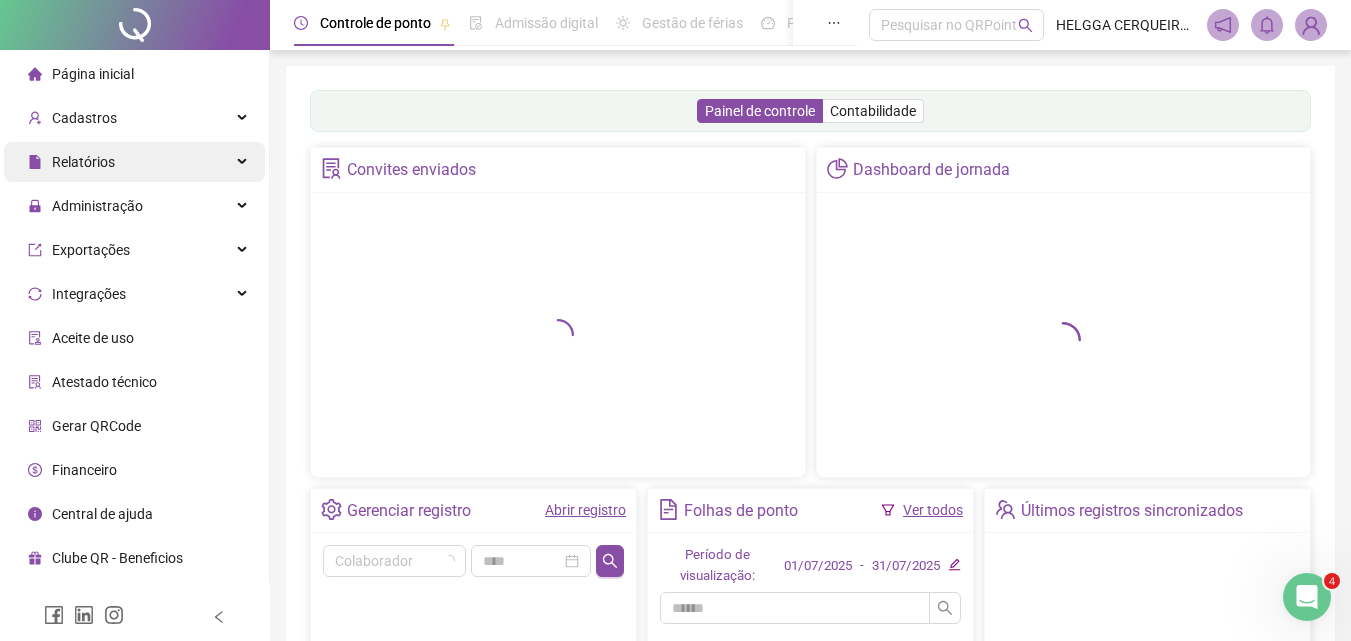 click on "Relatórios" at bounding box center (134, 162) 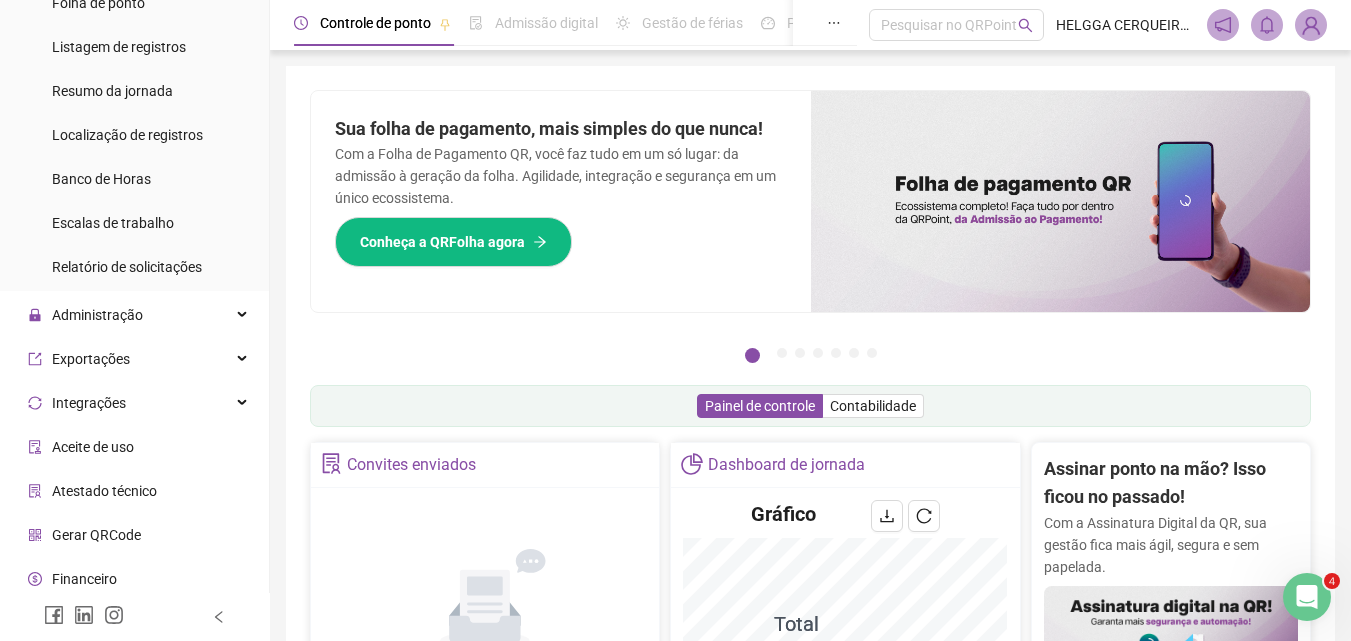 scroll, scrollTop: 340, scrollLeft: 0, axis: vertical 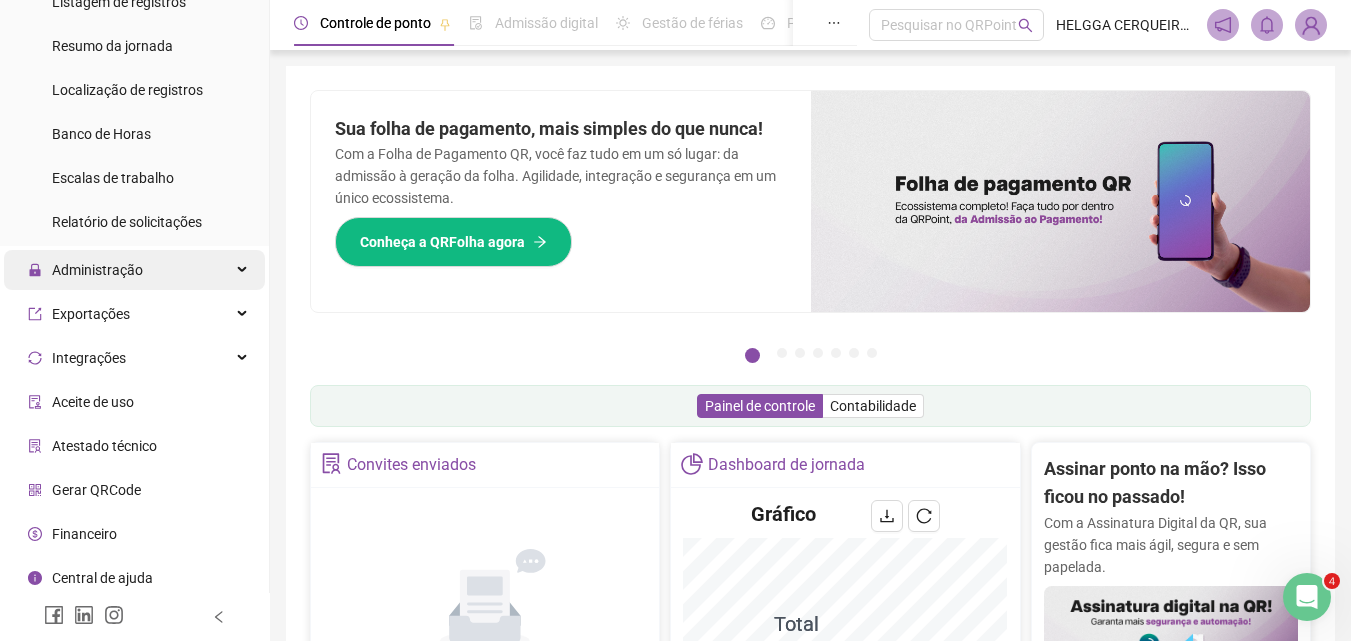 click on "Administração" at bounding box center [134, 270] 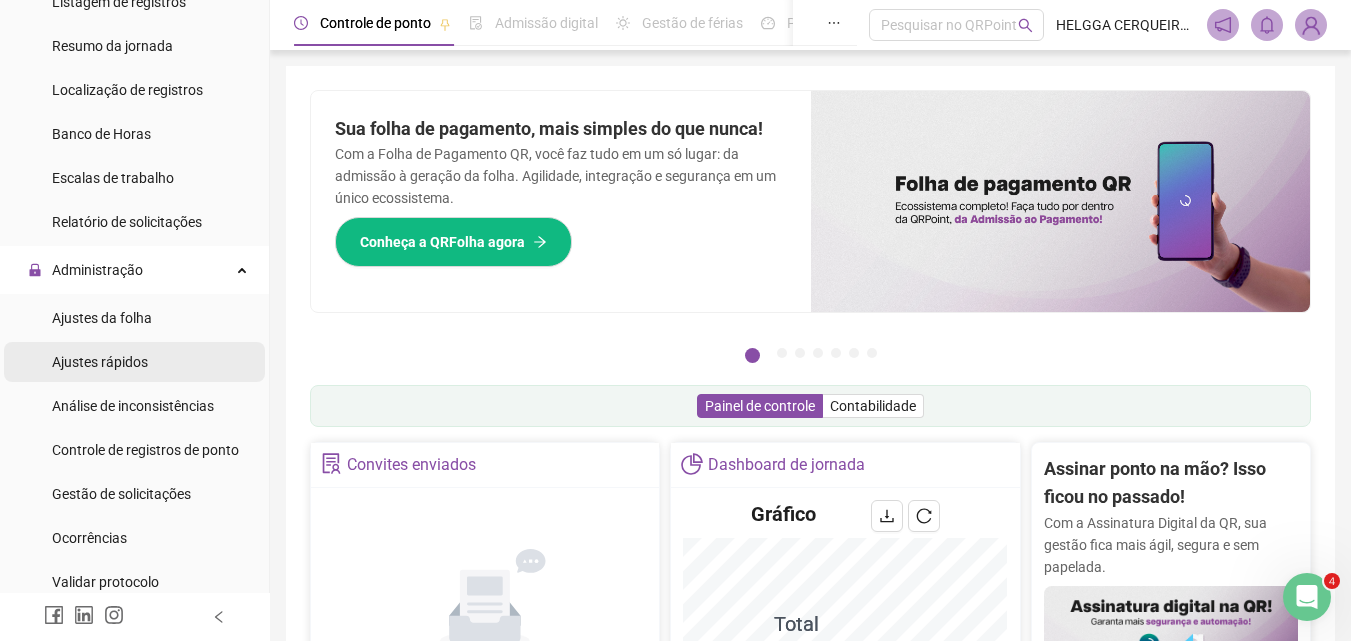 click on "Ajustes rápidos" at bounding box center [100, 362] 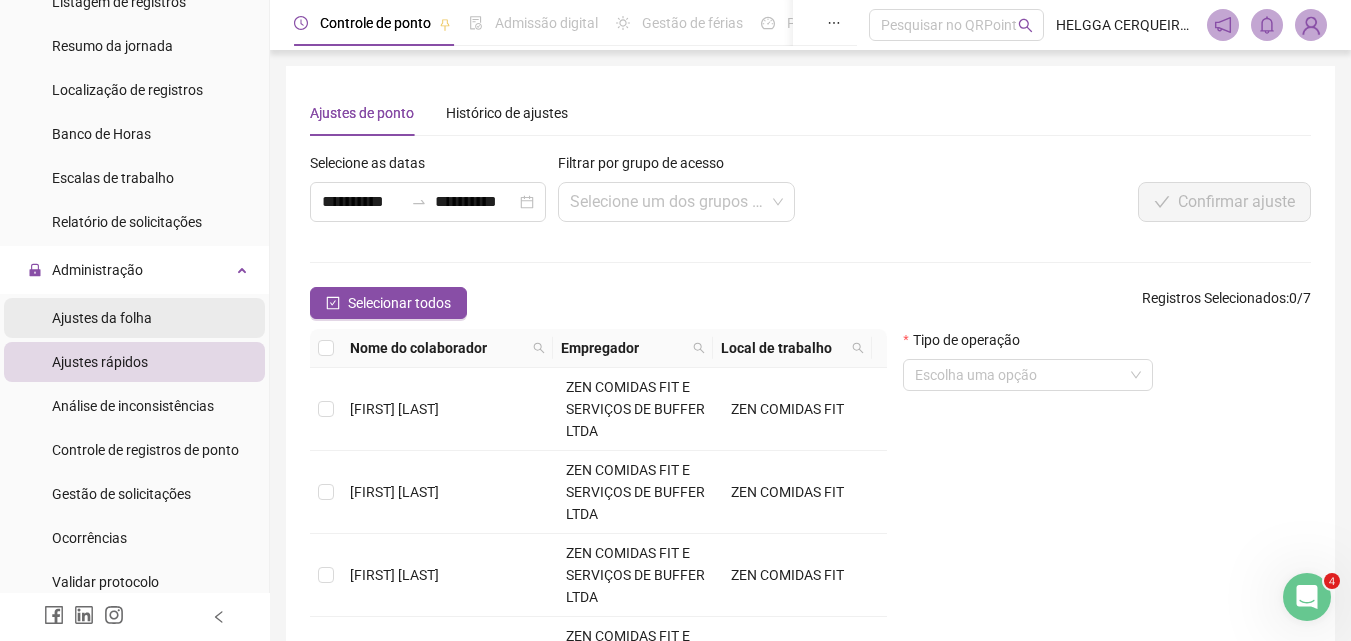 click on "Ajustes da folha" at bounding box center (102, 318) 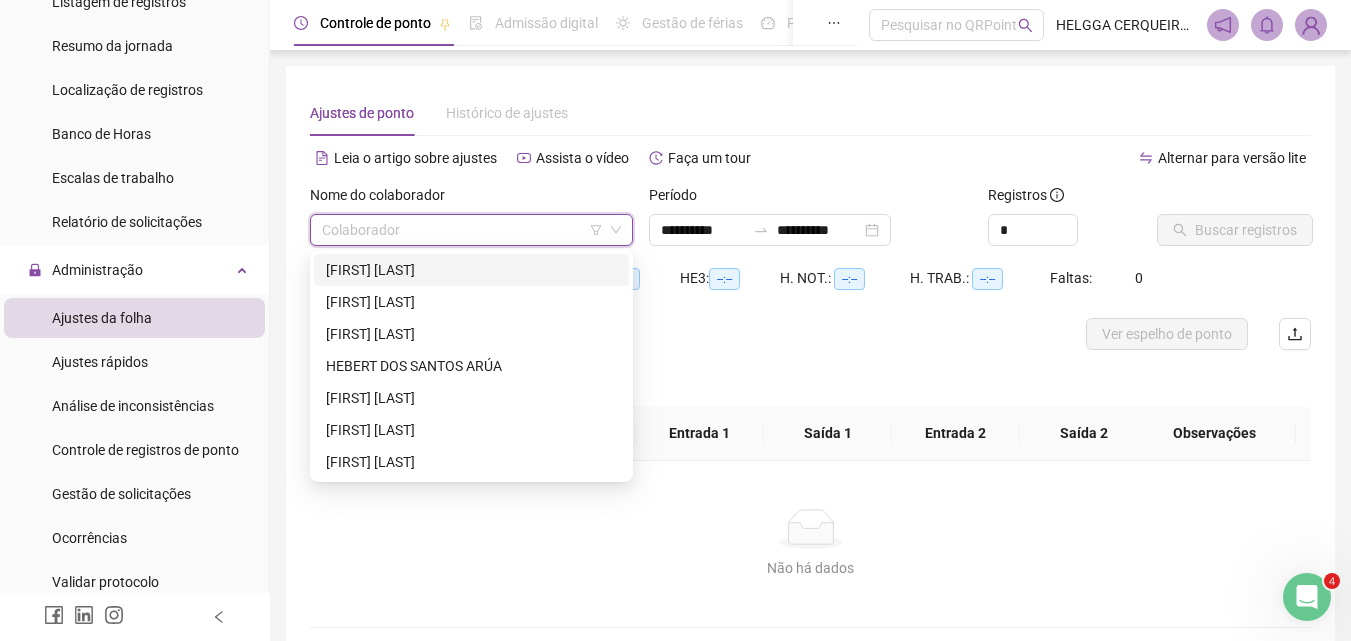 click at bounding box center (462, 230) 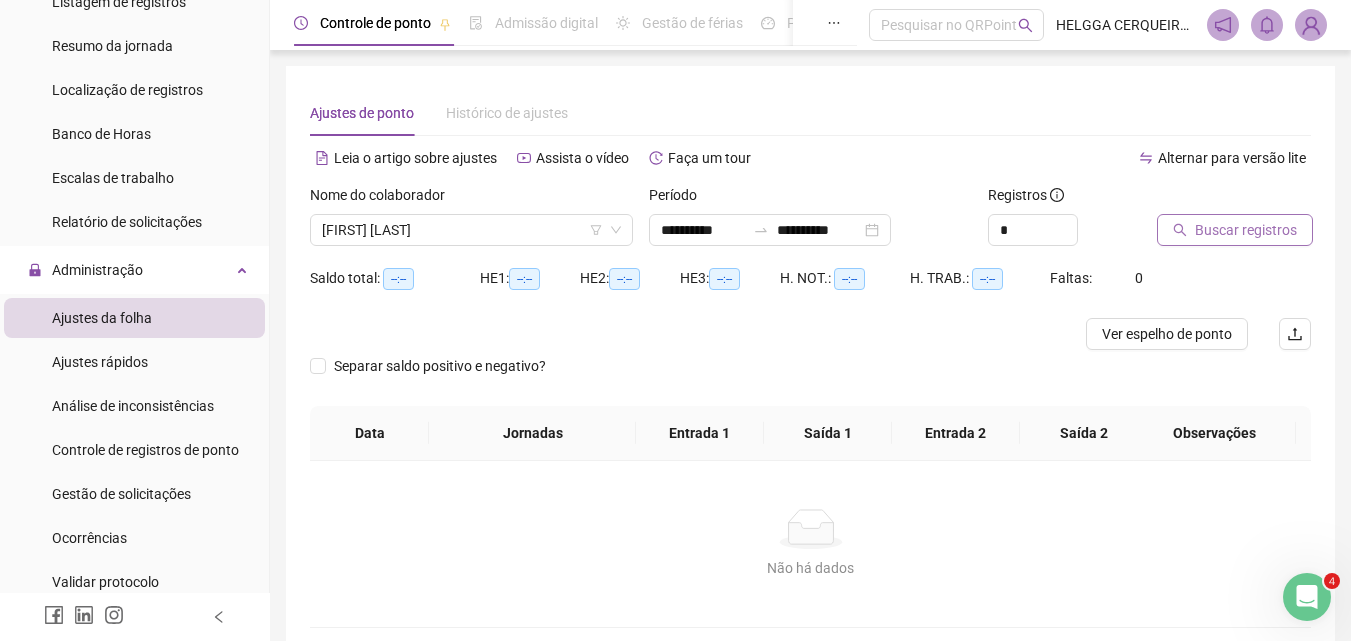 click on "Buscar registros" at bounding box center [1246, 230] 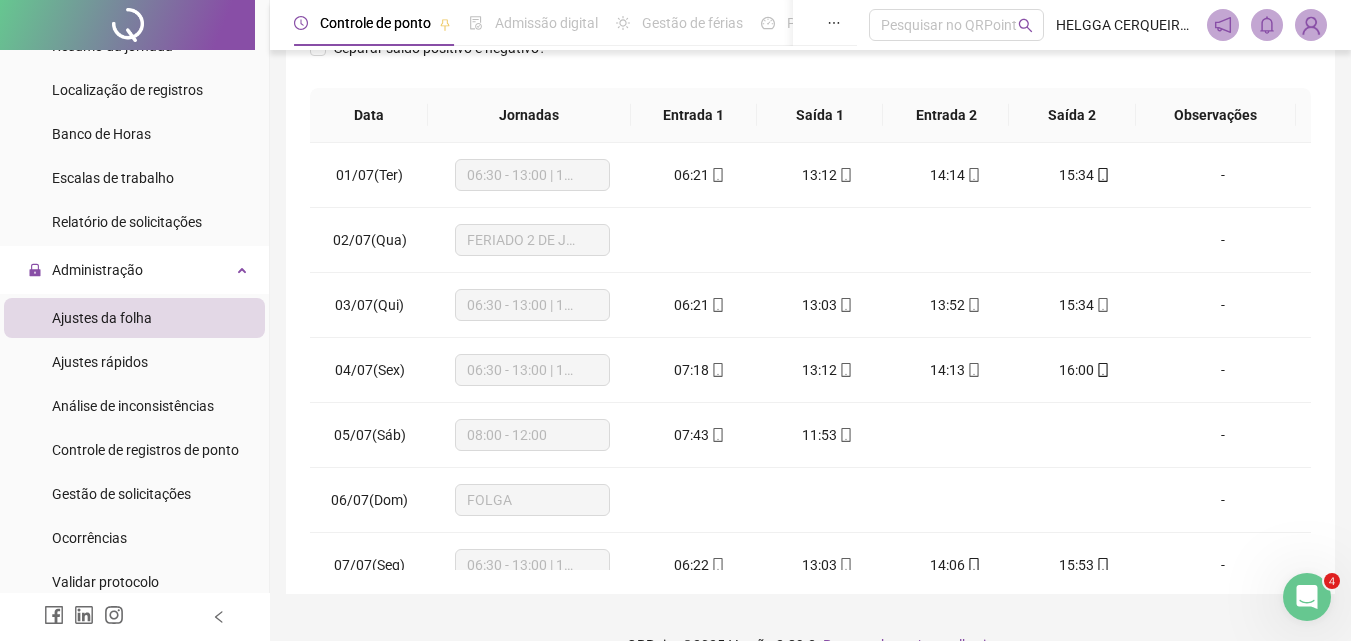 scroll, scrollTop: 381, scrollLeft: 0, axis: vertical 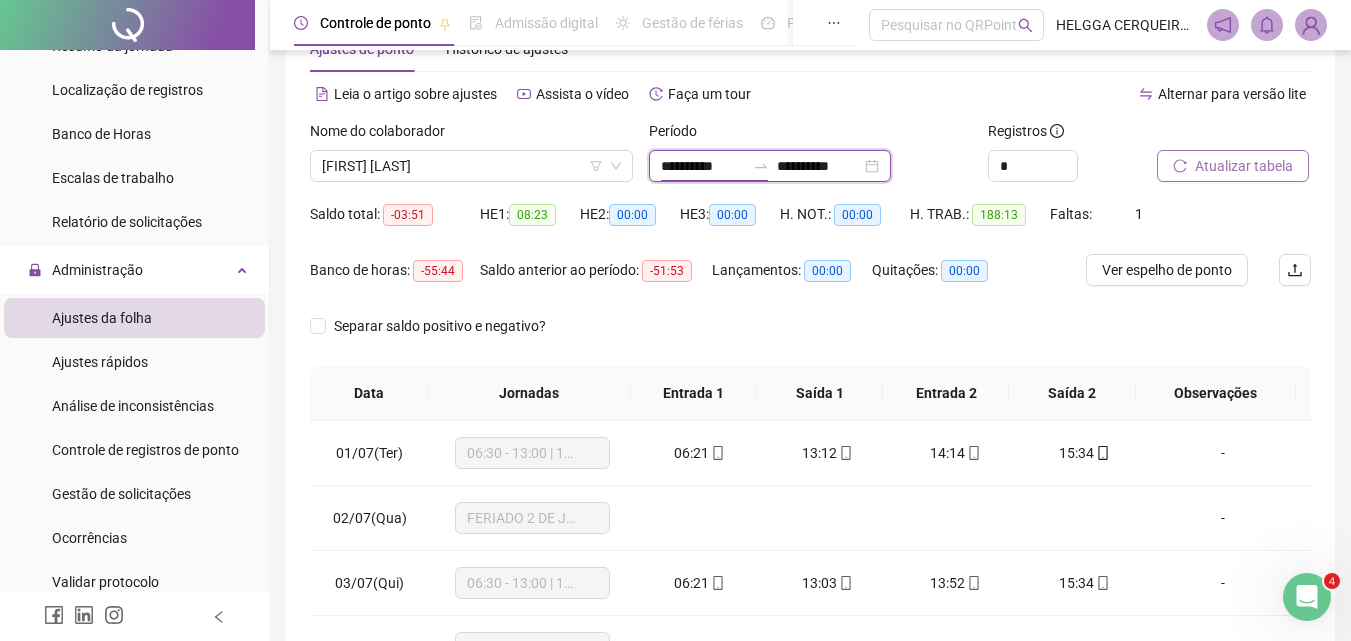 click on "**********" at bounding box center (703, 166) 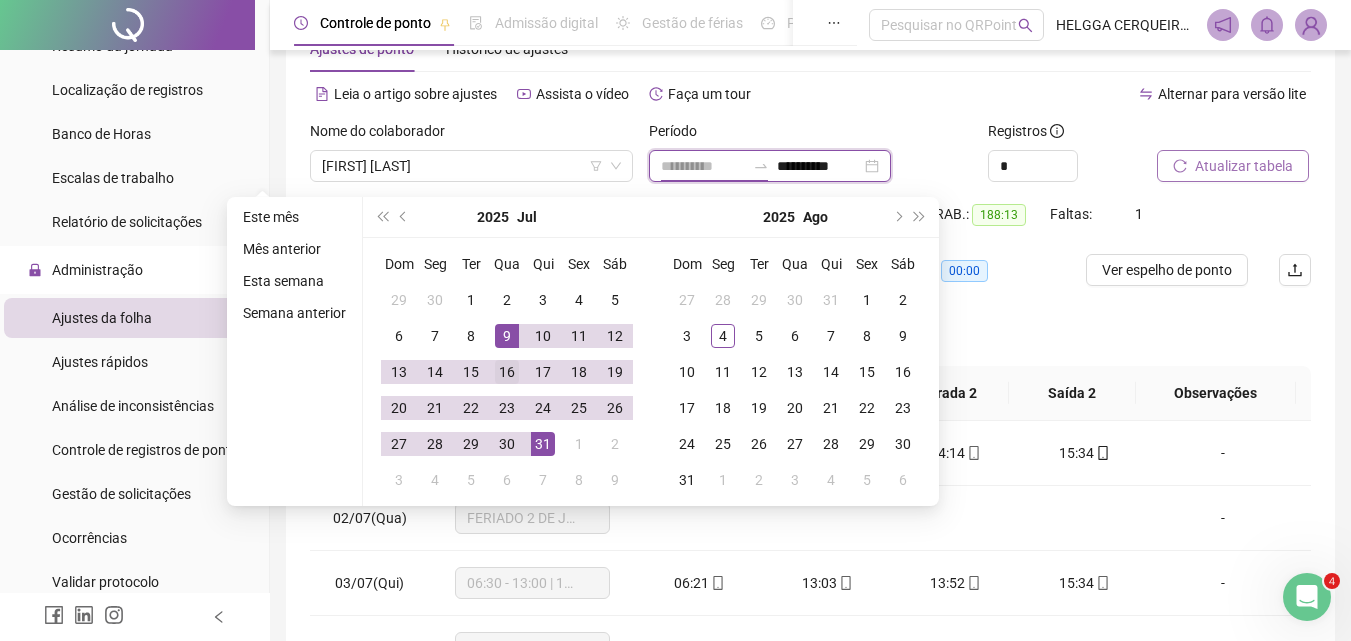 type on "**********" 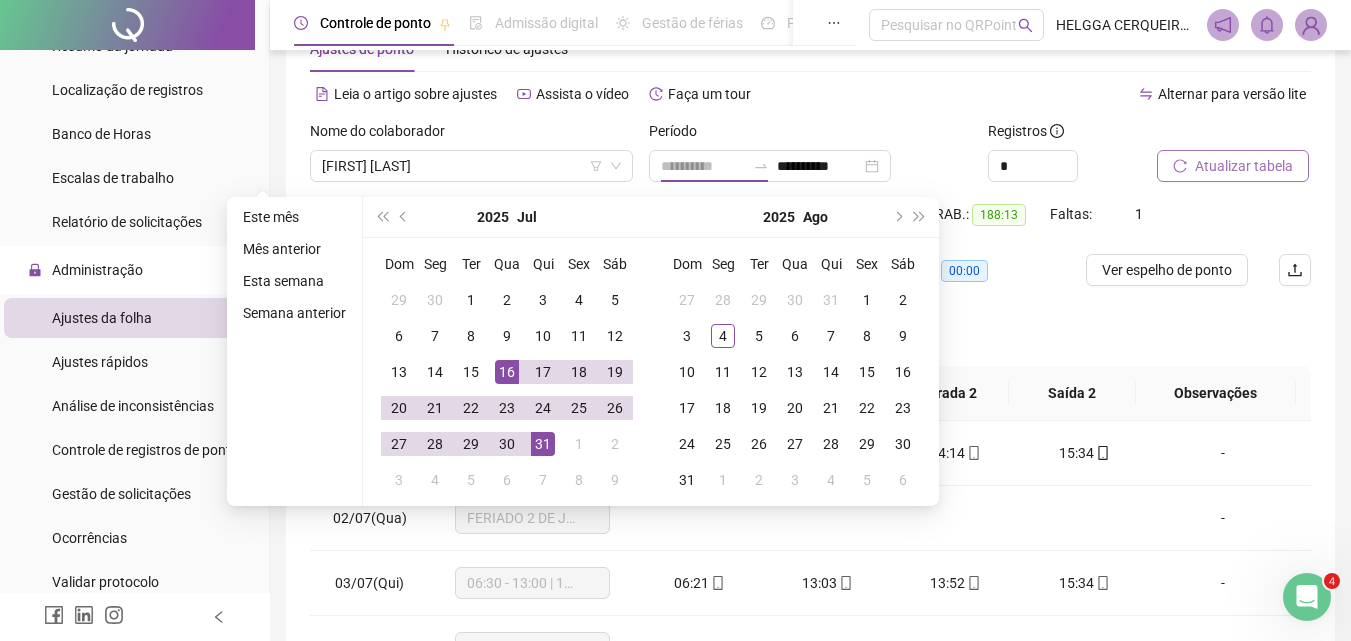click on "16" at bounding box center (507, 372) 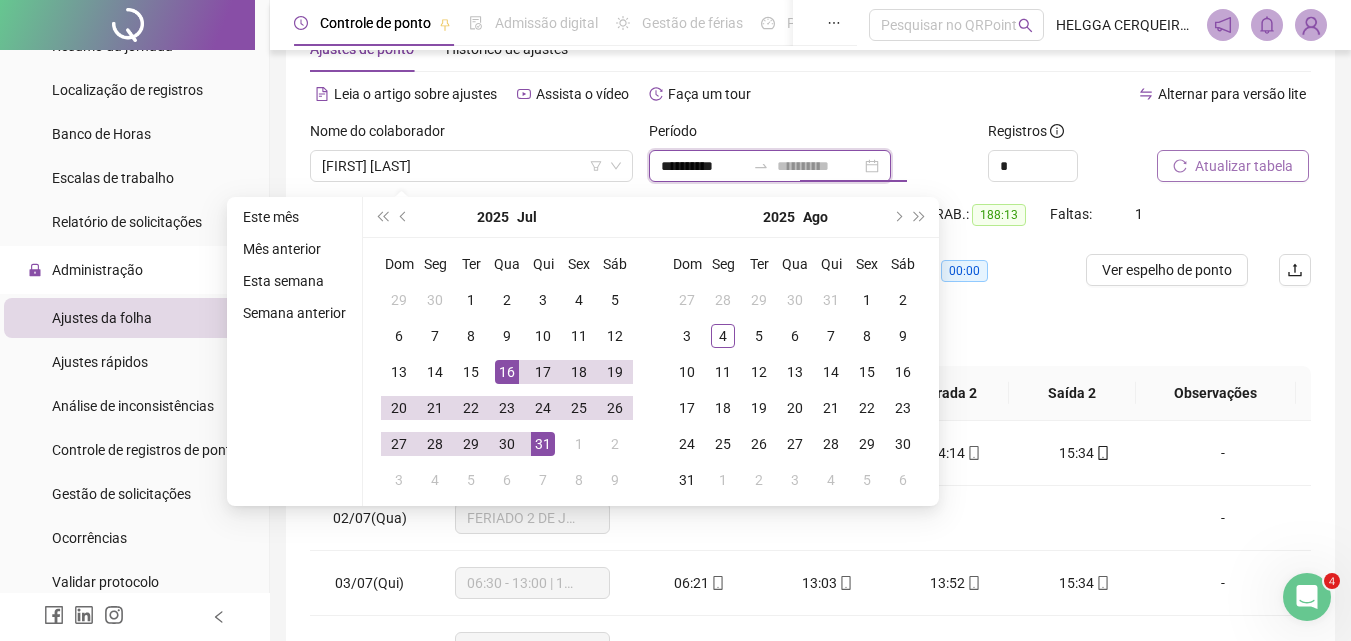 type on "**********" 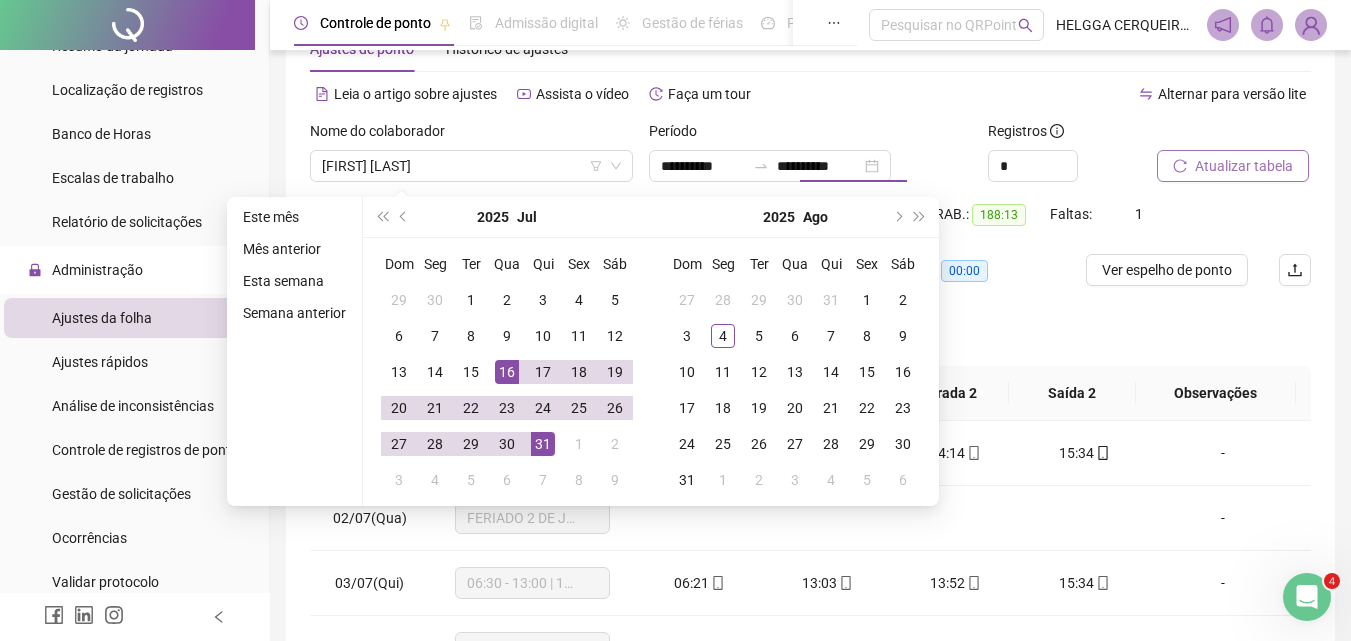 click on "Ajustes de ponto Histórico de ajustes" at bounding box center [810, 49] 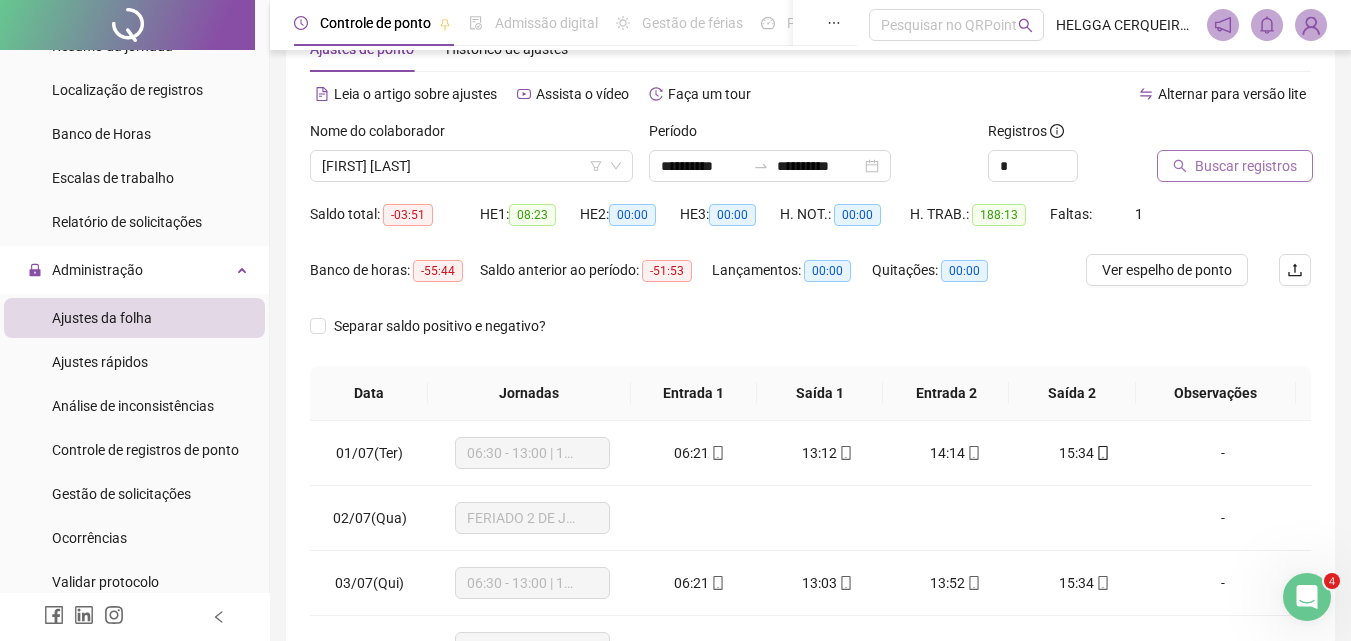 click on "Buscar registros" at bounding box center (1246, 166) 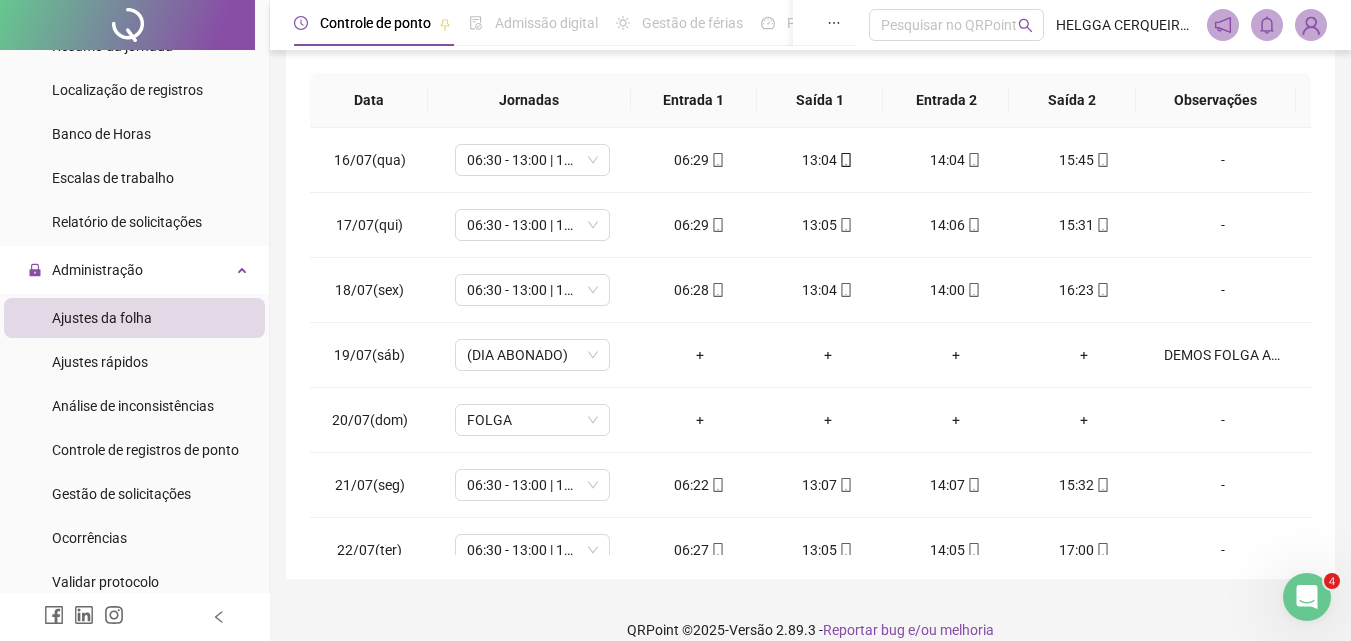 scroll, scrollTop: 359, scrollLeft: 0, axis: vertical 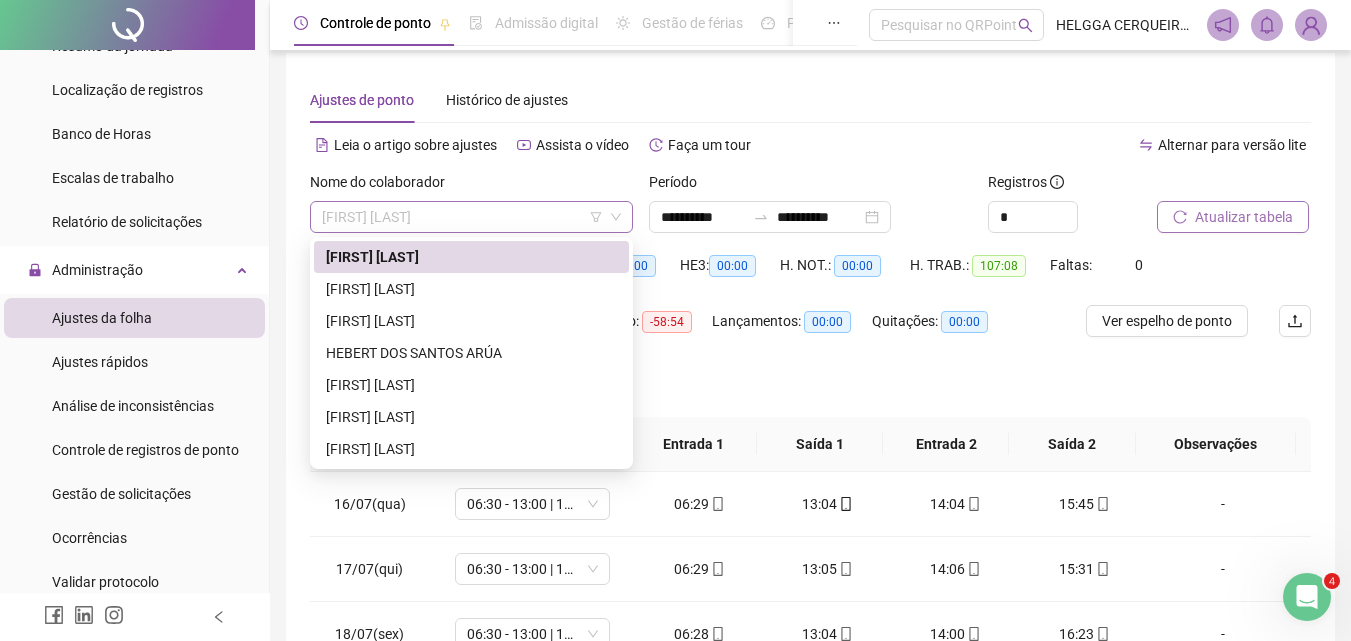 click on "[FIRST] [LAST]" at bounding box center [471, 217] 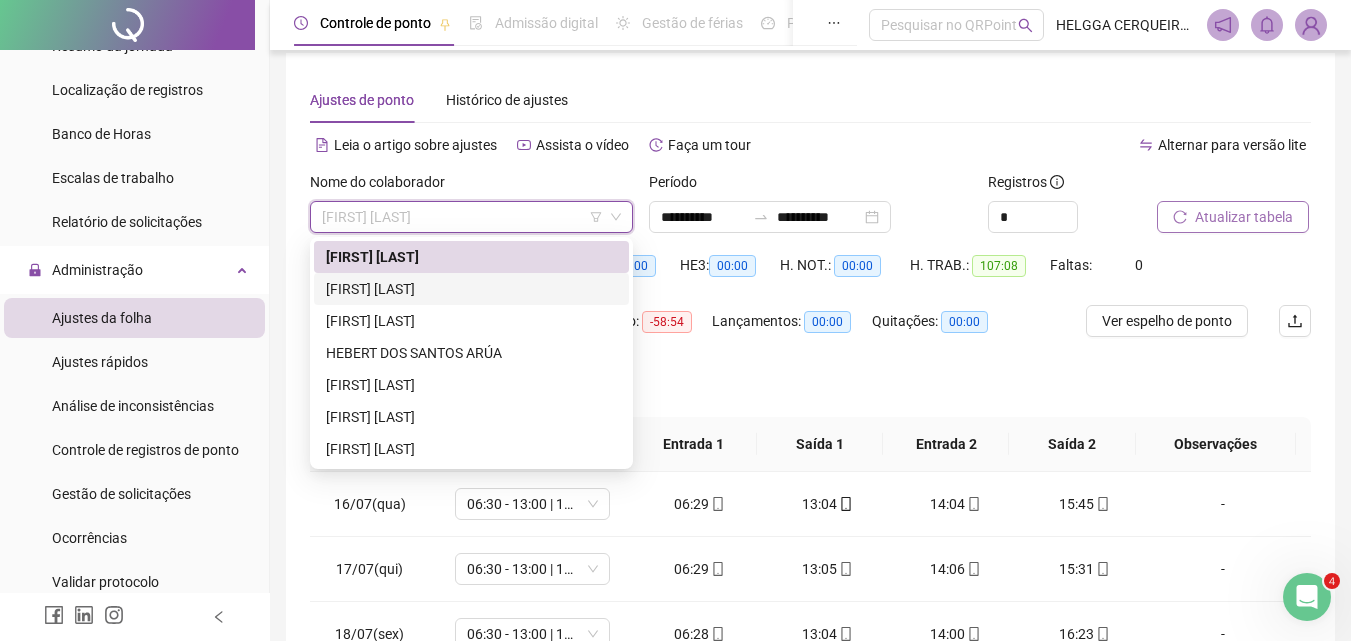 click on "[FIRST] [LAST]" at bounding box center [471, 289] 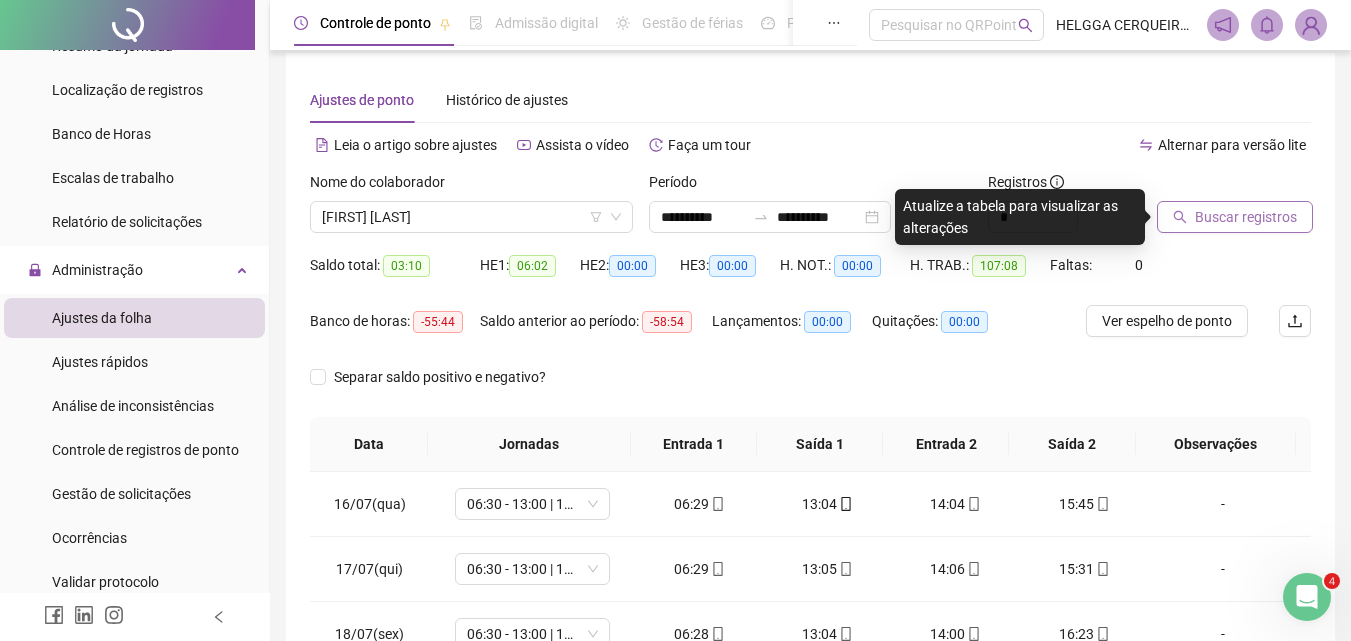 click on "Buscar registros" at bounding box center [1246, 217] 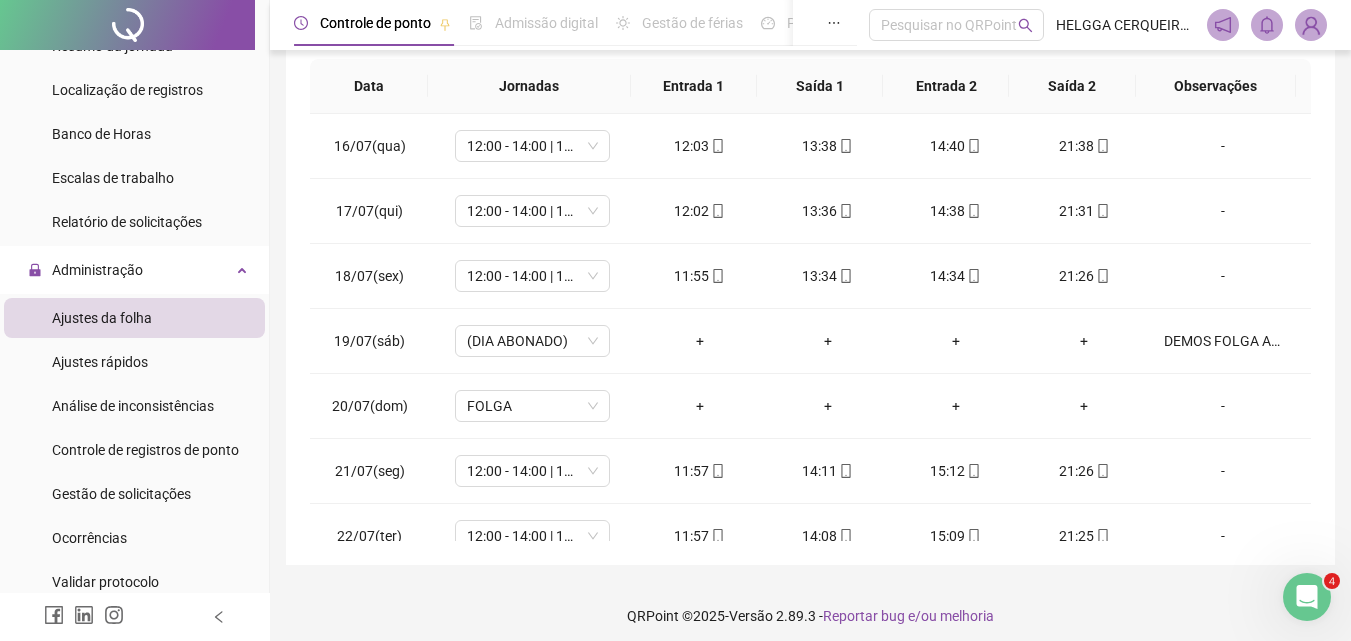 scroll, scrollTop: 381, scrollLeft: 0, axis: vertical 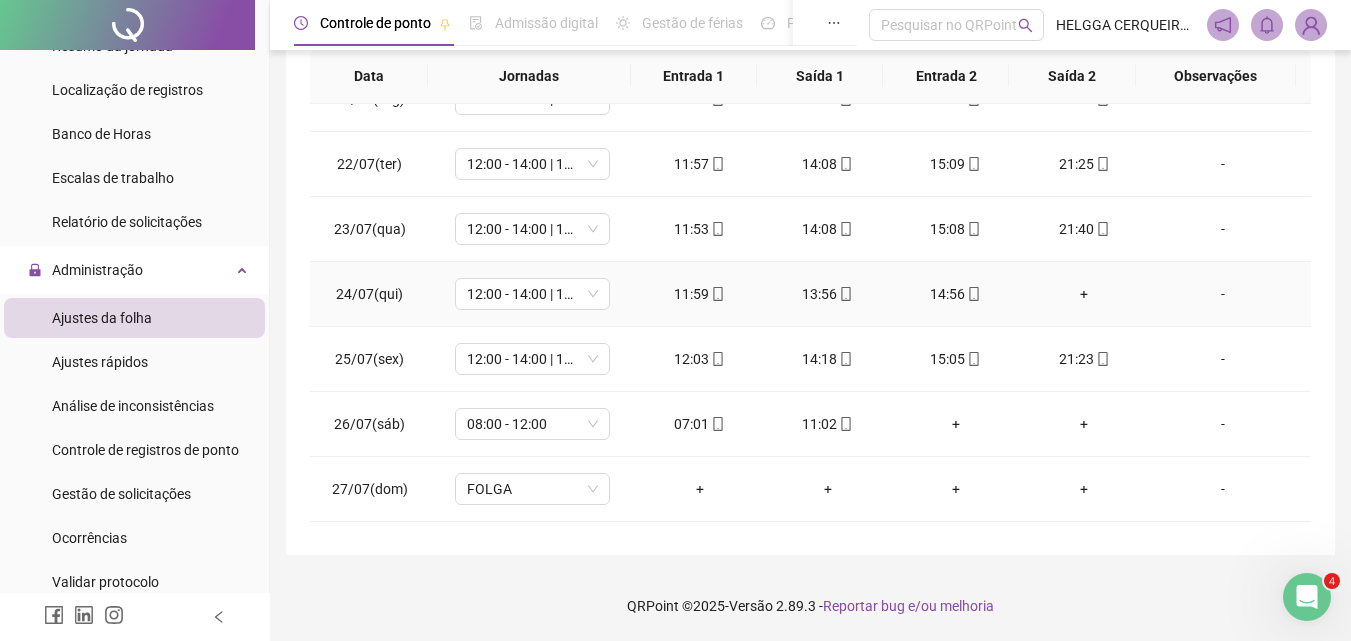 click on "+" at bounding box center (1084, 294) 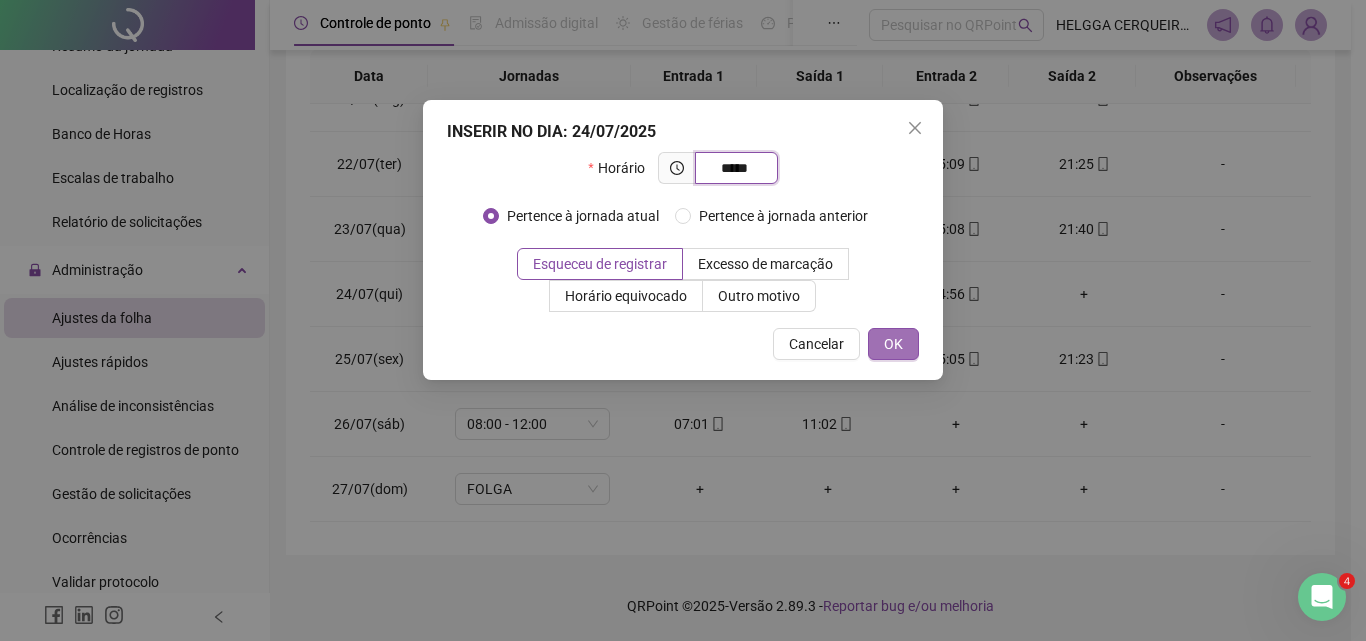 type on "*****" 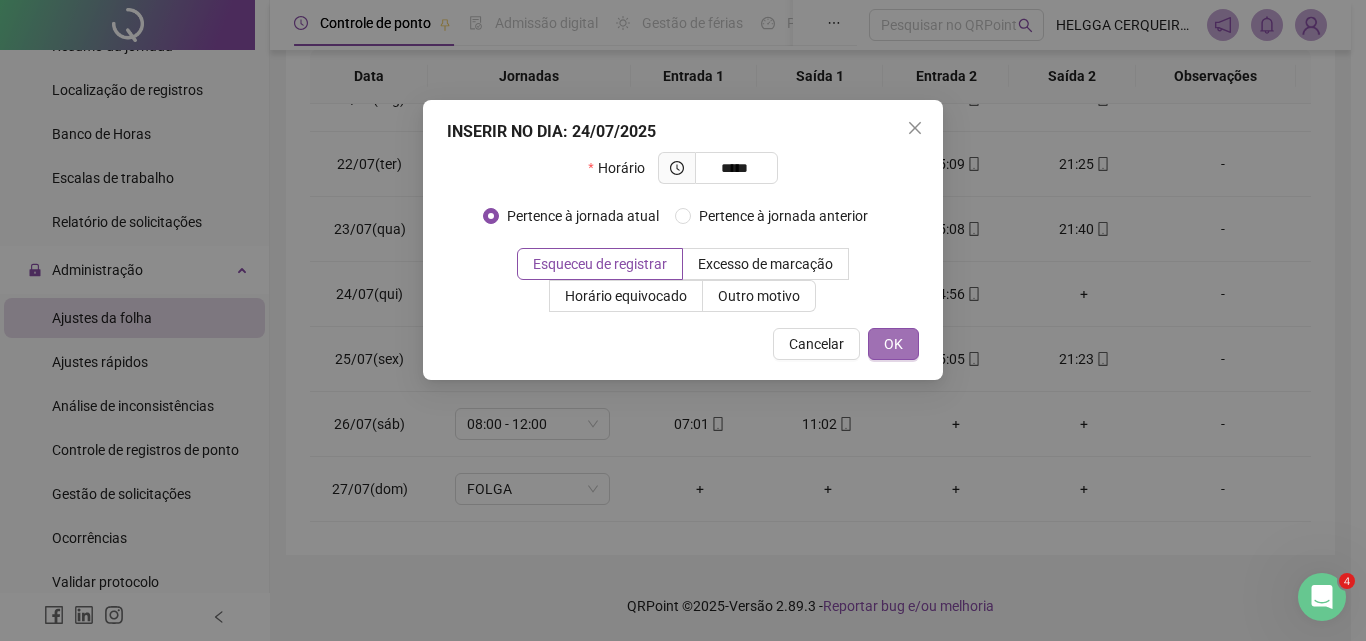 click on "OK" at bounding box center (893, 344) 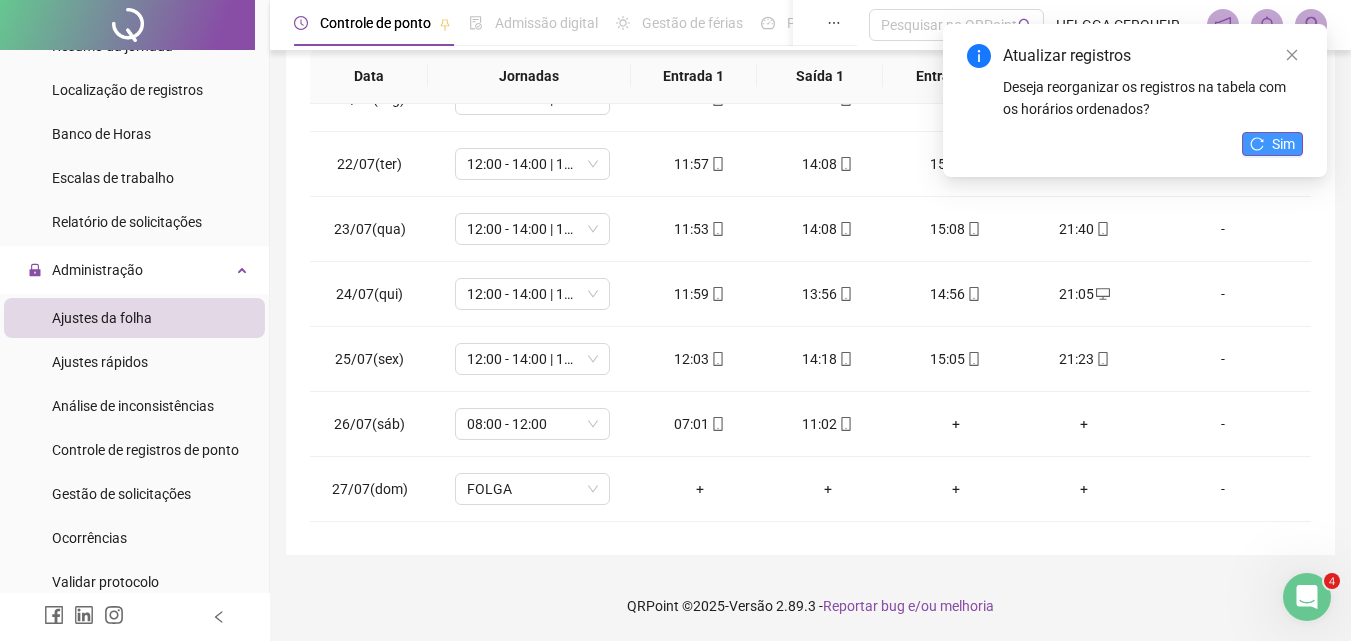 click 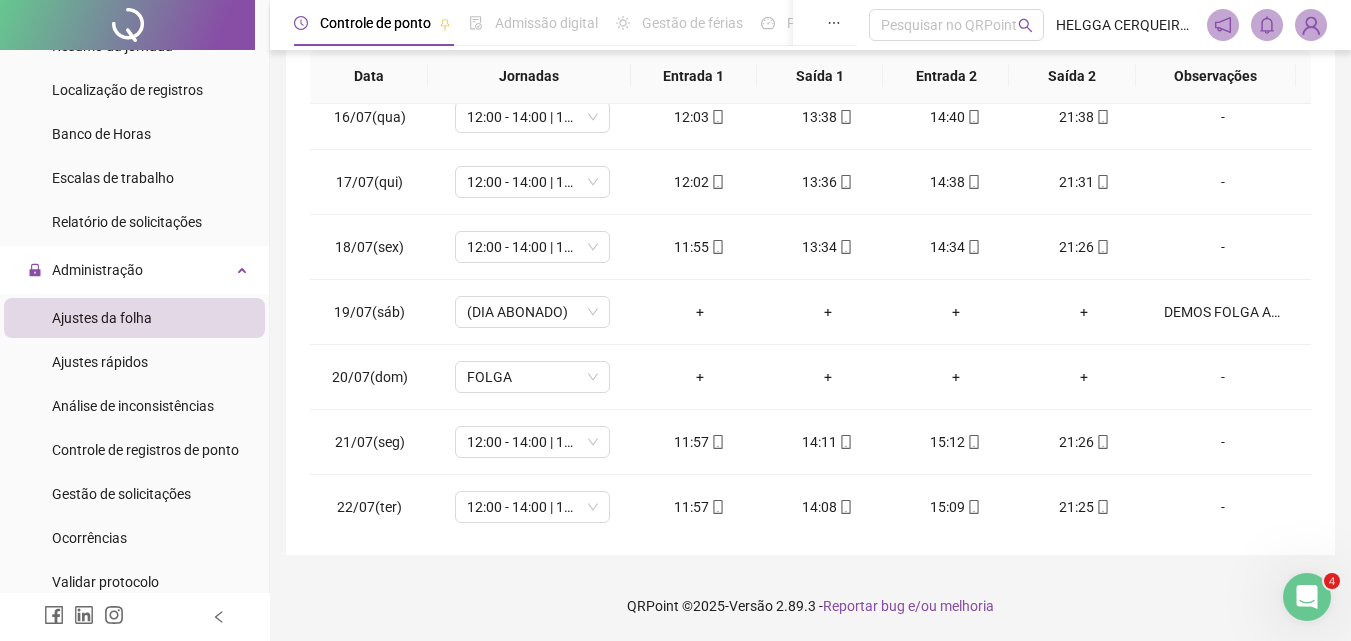 scroll, scrollTop: 0, scrollLeft: 0, axis: both 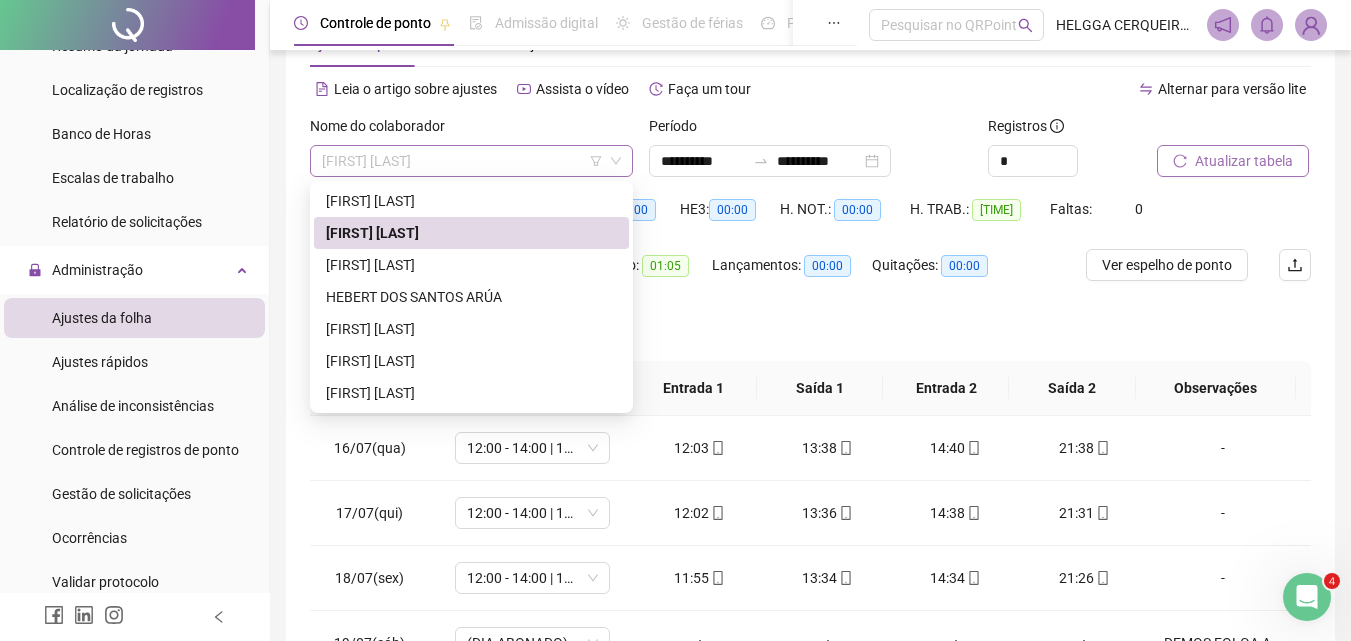 click on "[FIRST] [LAST]" at bounding box center [471, 161] 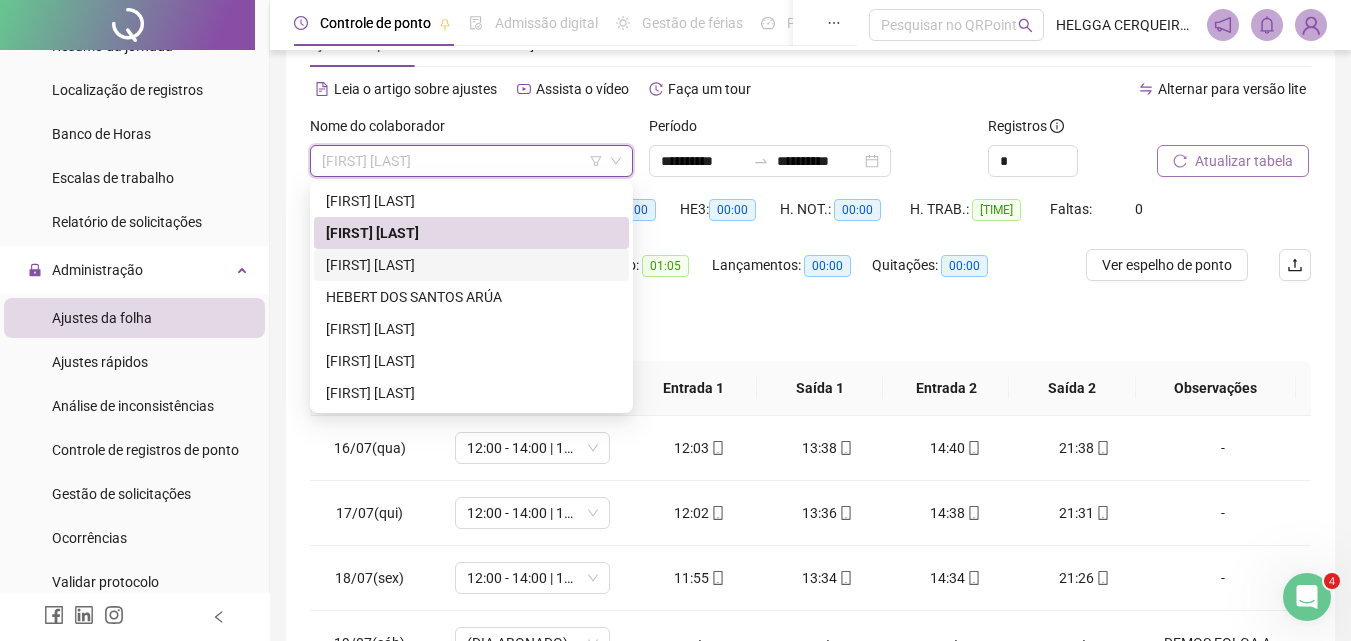 click on "[FIRST] [LAST]" at bounding box center [471, 265] 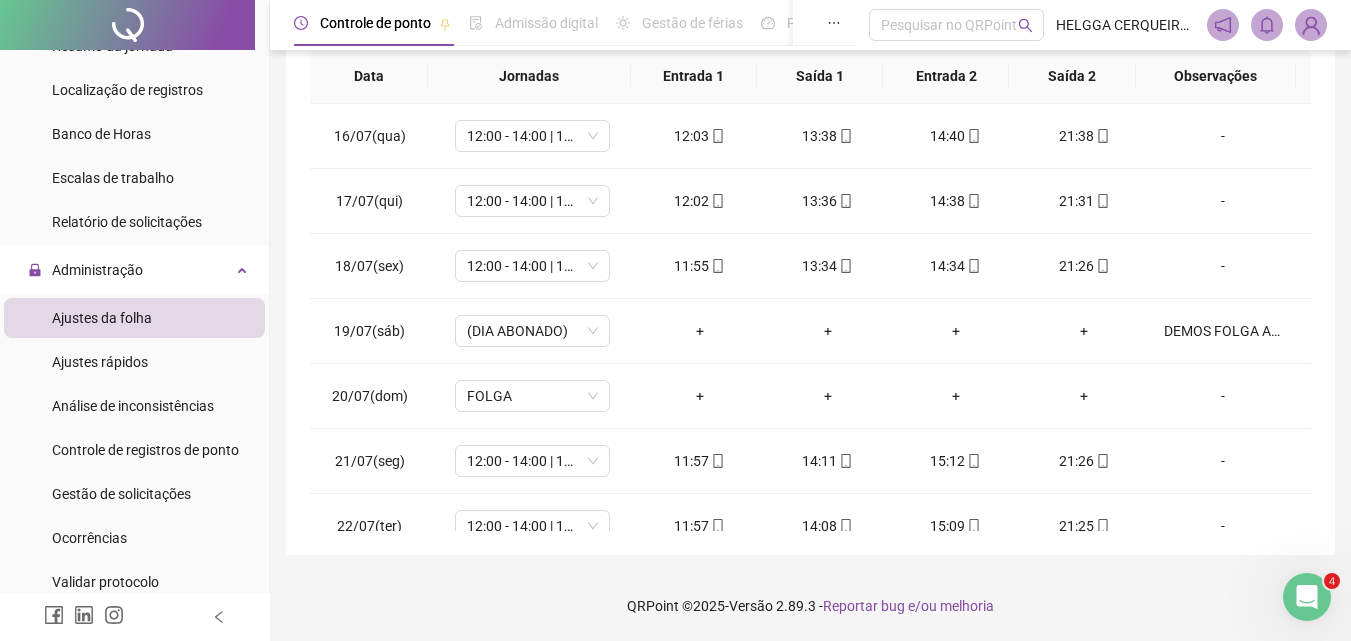 scroll, scrollTop: 261, scrollLeft: 0, axis: vertical 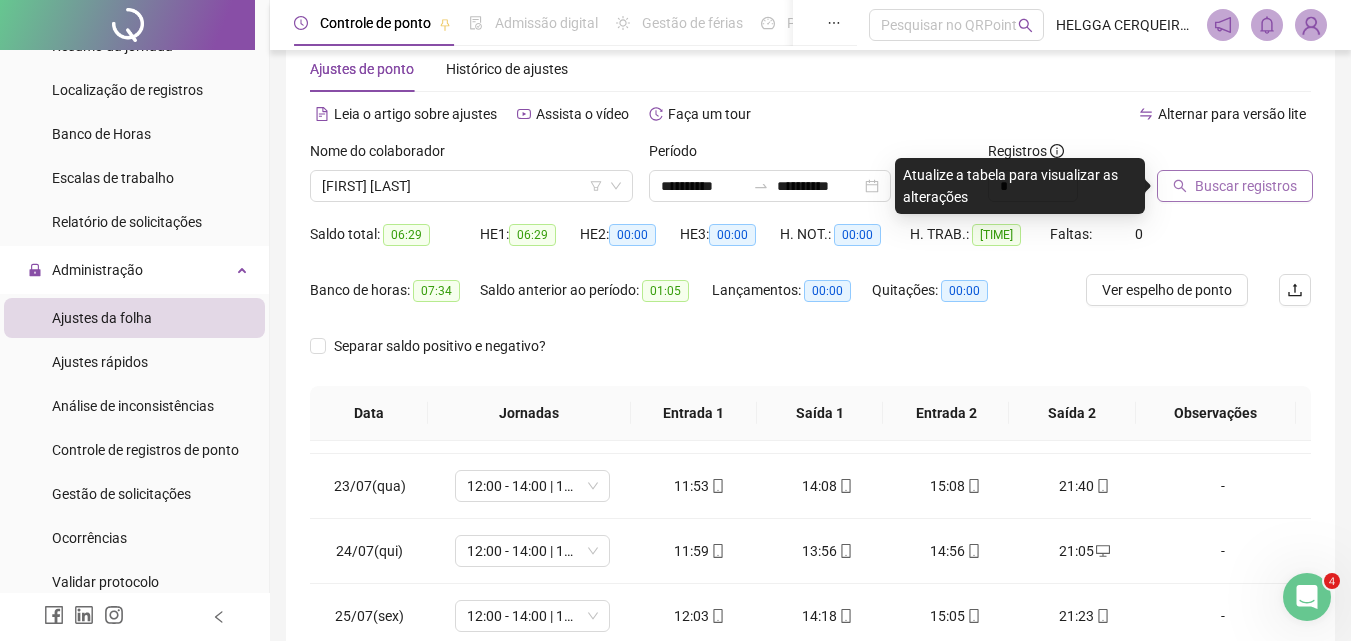click on "Buscar registros" at bounding box center (1246, 186) 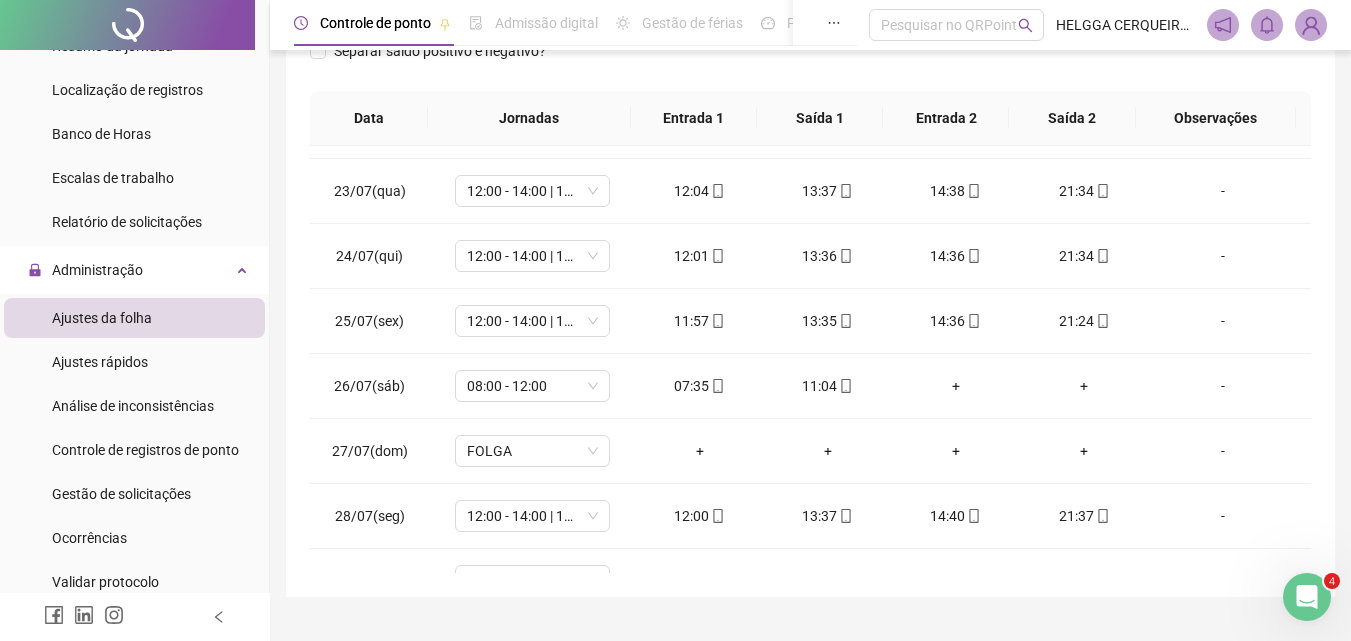 scroll, scrollTop: 342, scrollLeft: 0, axis: vertical 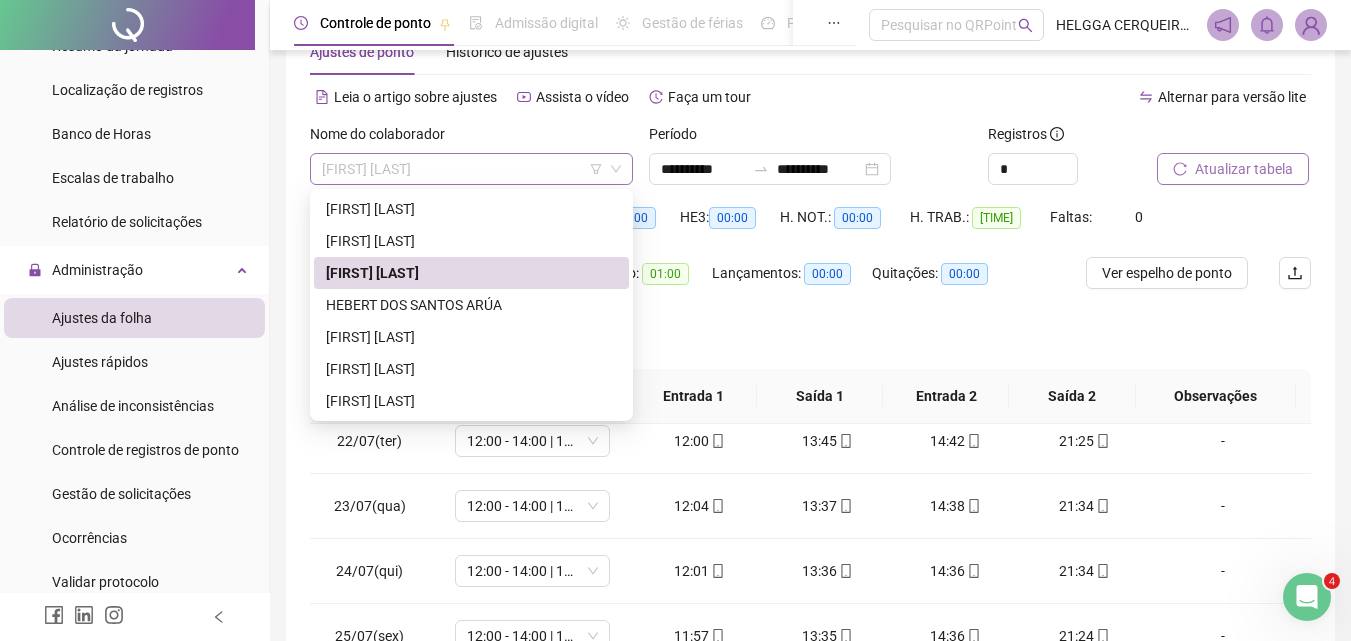 click on "[FIRST] [LAST]" at bounding box center [471, 169] 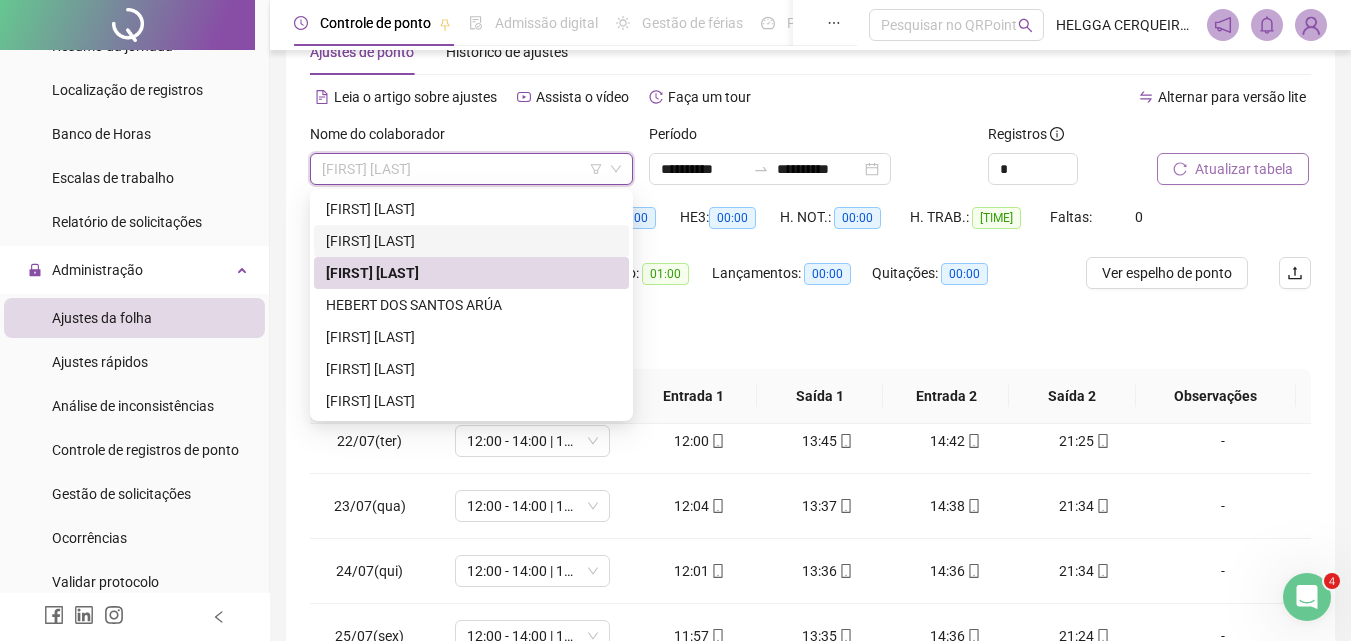 click on "[FIRST] [LAST]" at bounding box center (471, 241) 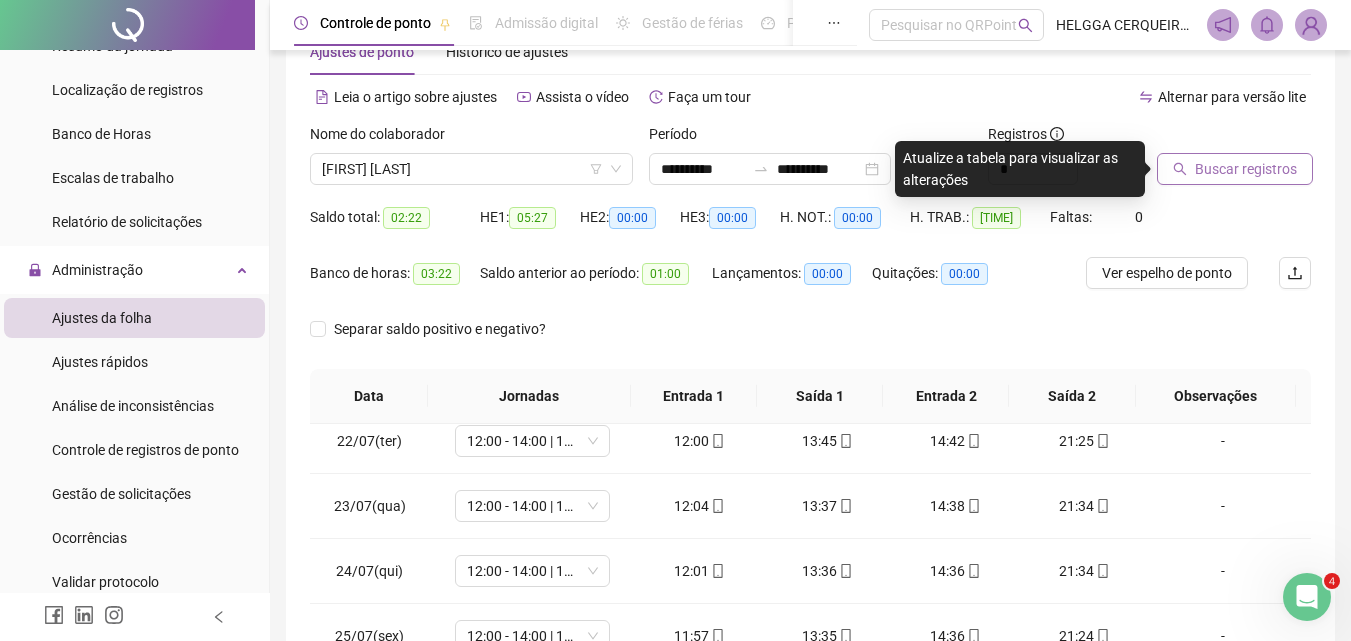 click on "Buscar registros" at bounding box center (1246, 169) 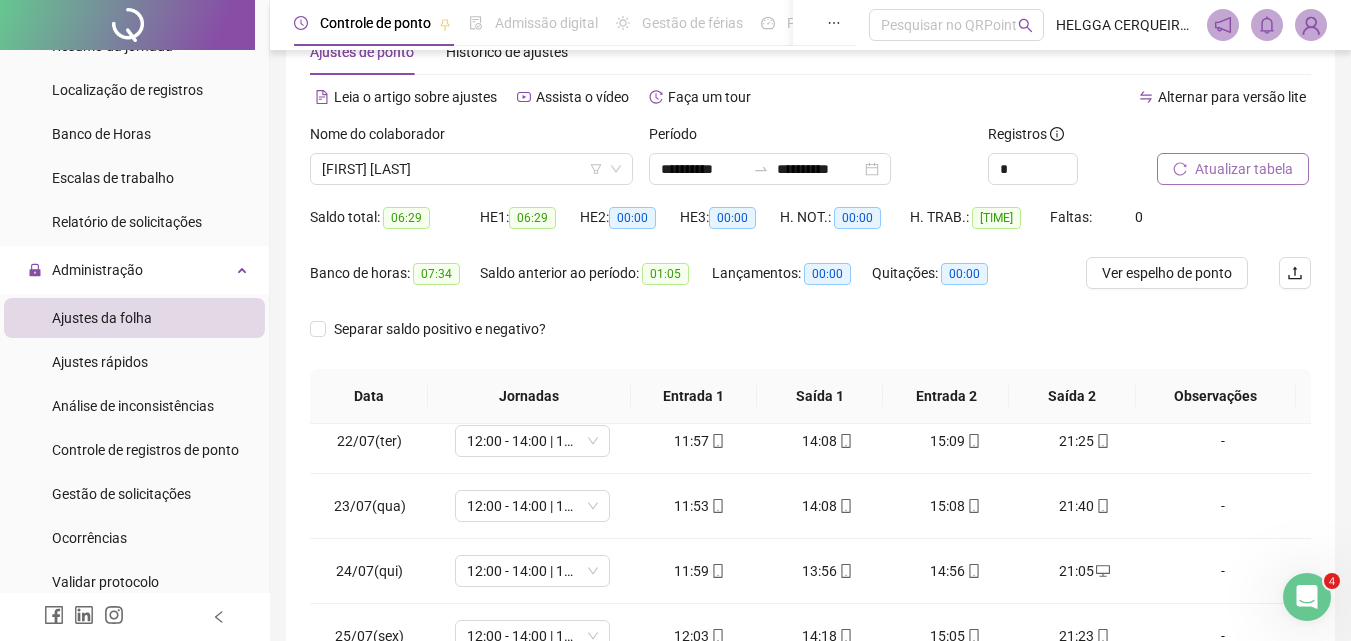 scroll, scrollTop: 381, scrollLeft: 0, axis: vertical 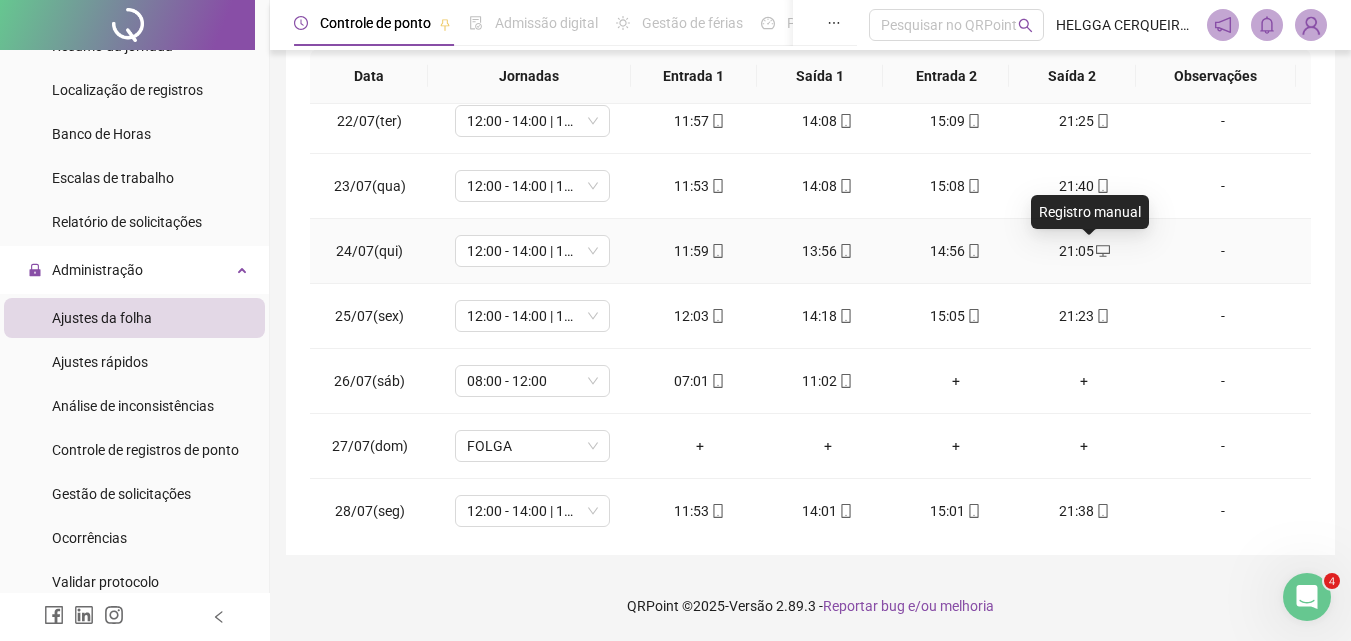 click 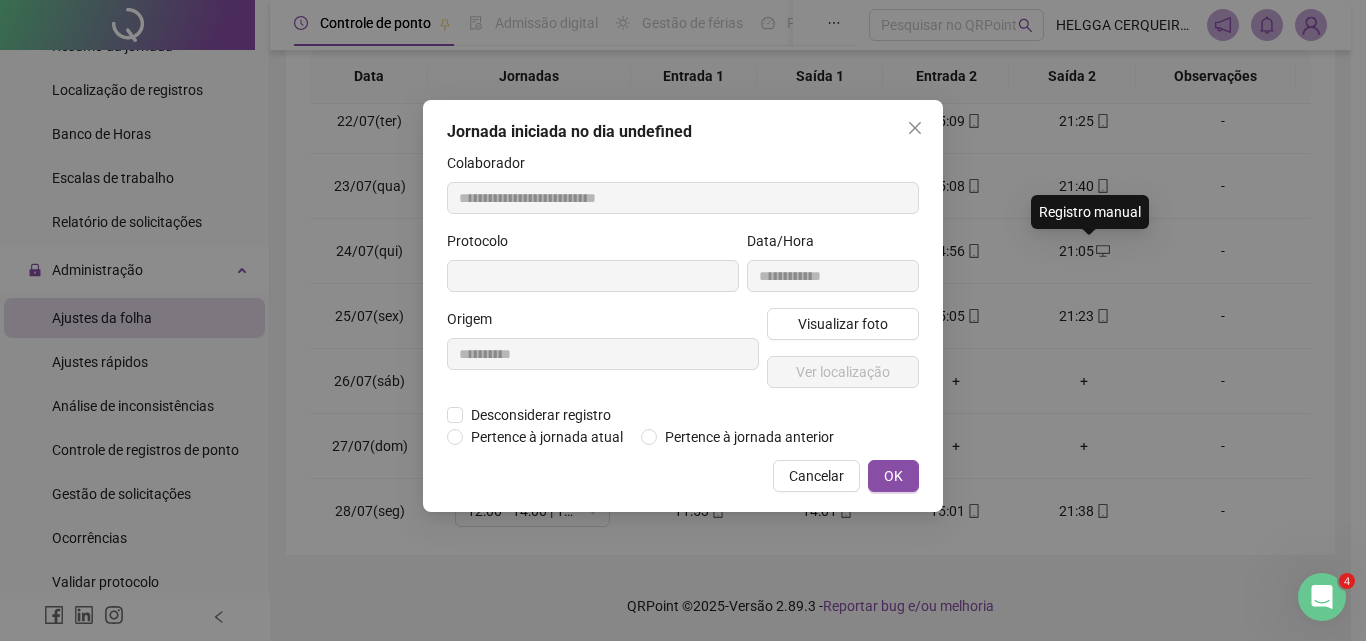 type on "**********" 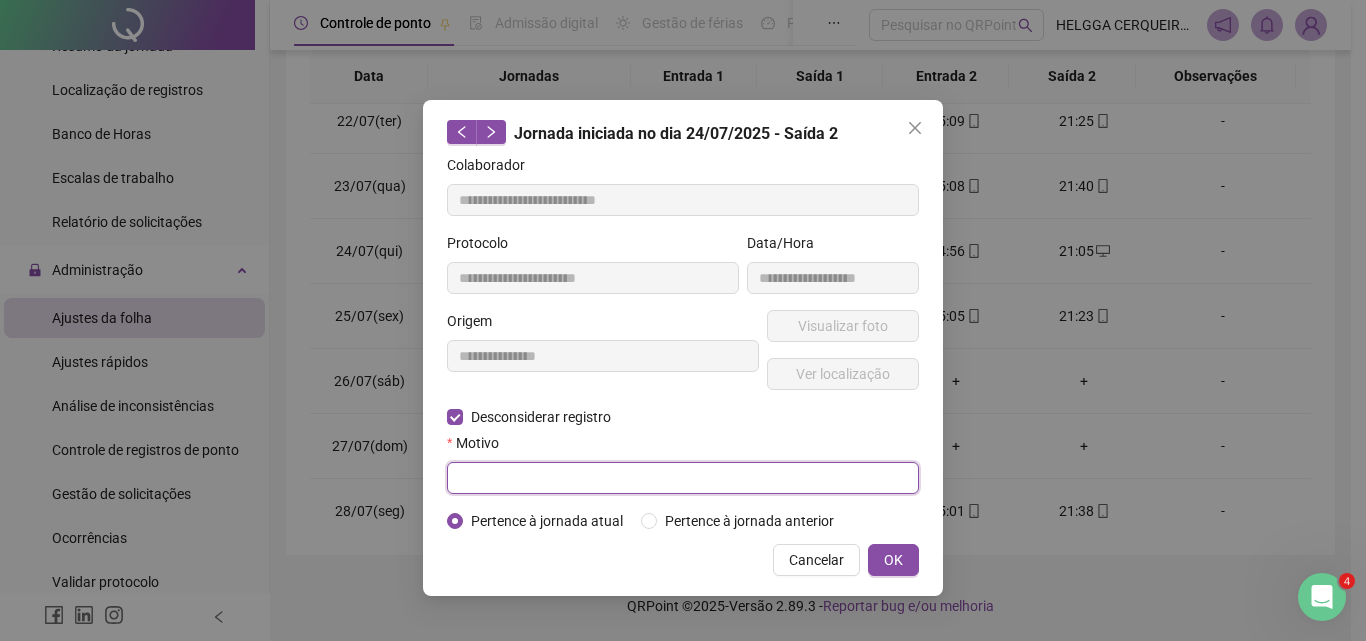 click at bounding box center [683, 478] 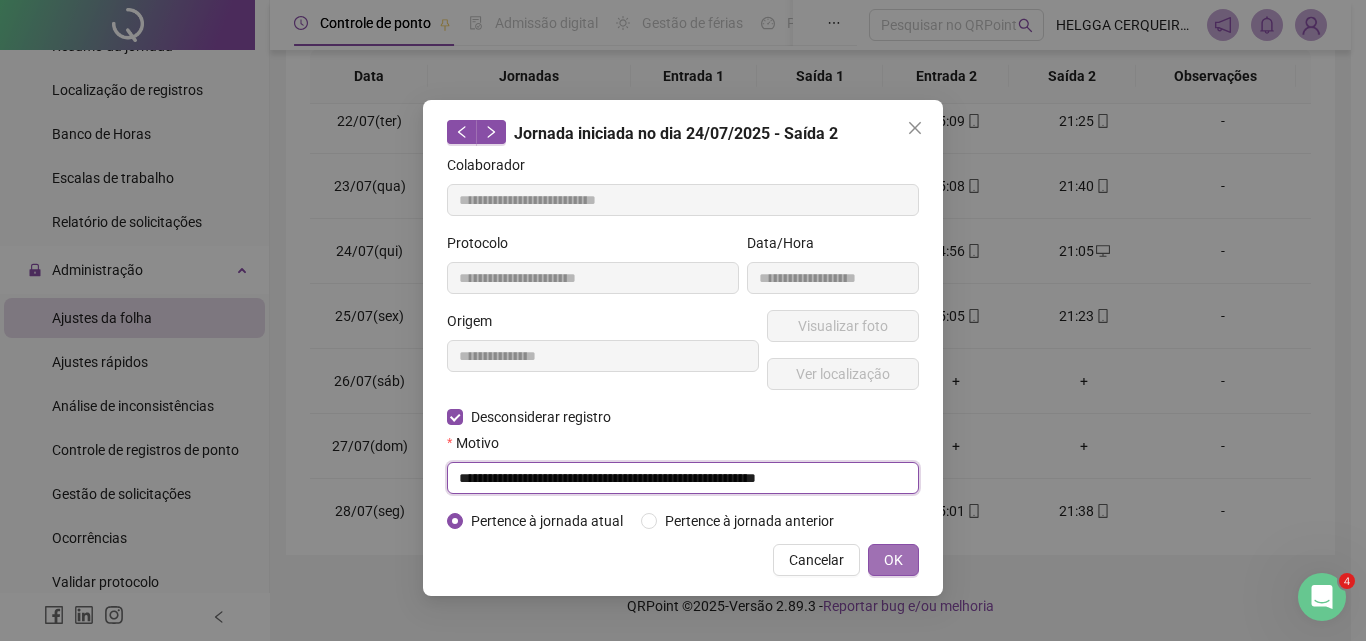type on "**********" 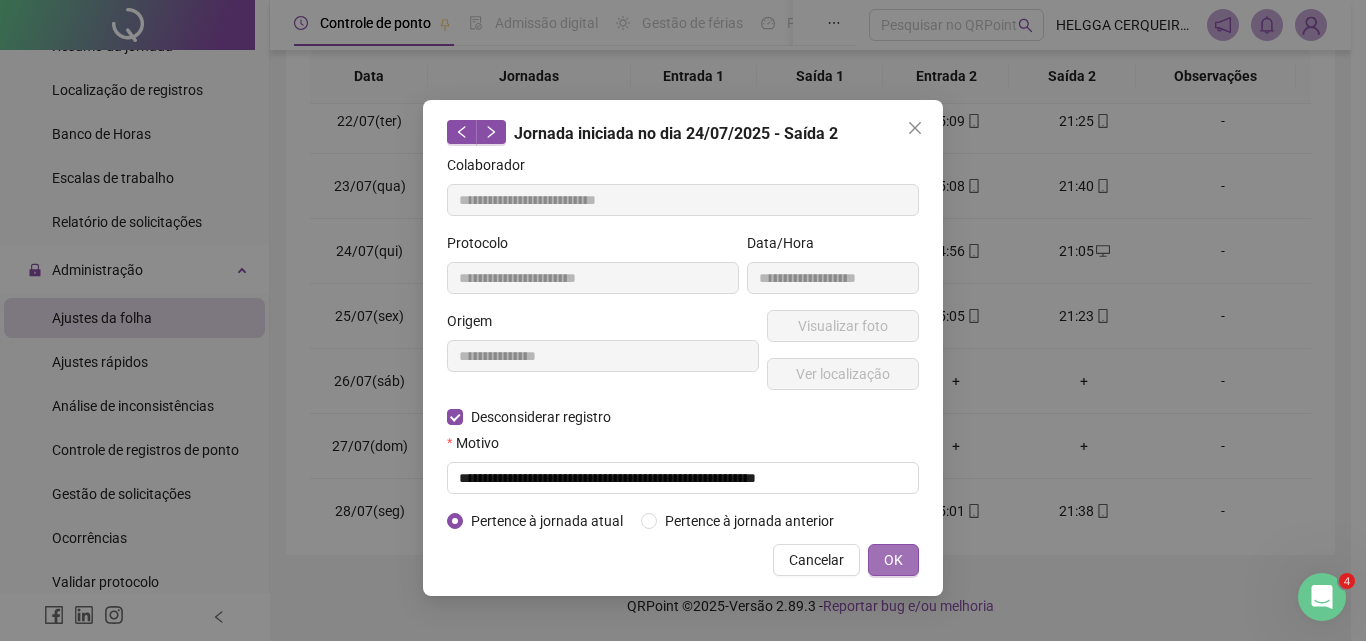click on "OK" at bounding box center (893, 560) 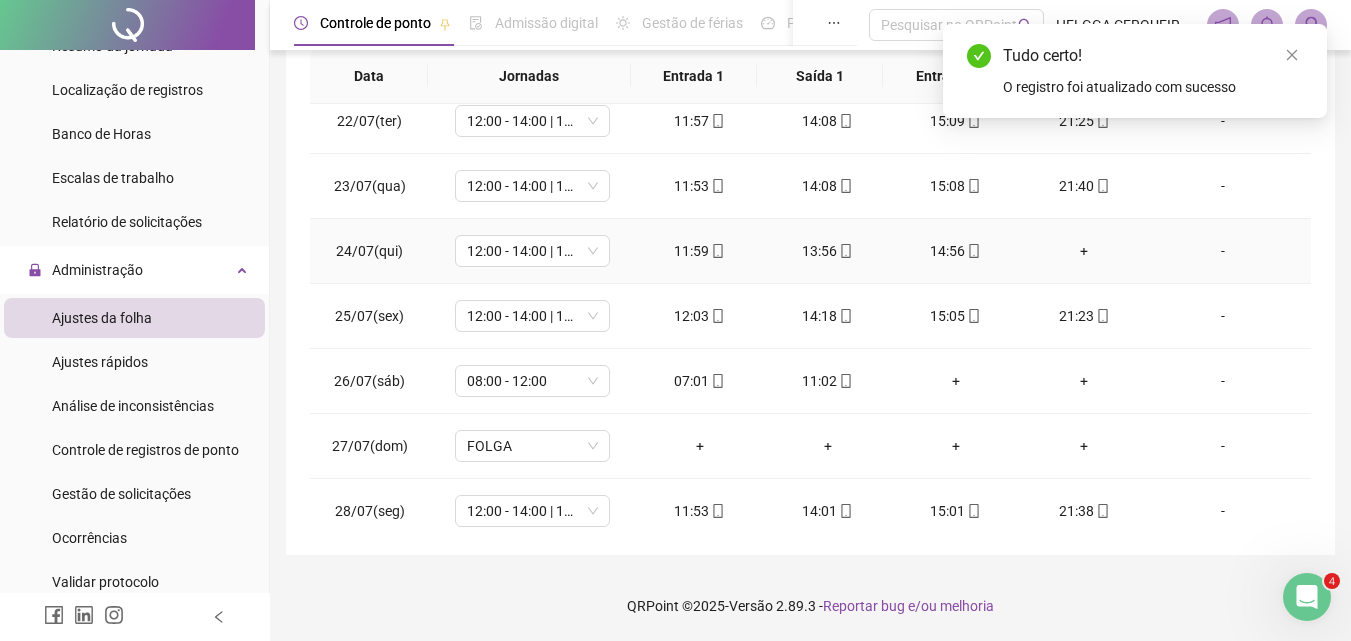 click on "+" at bounding box center (1084, 251) 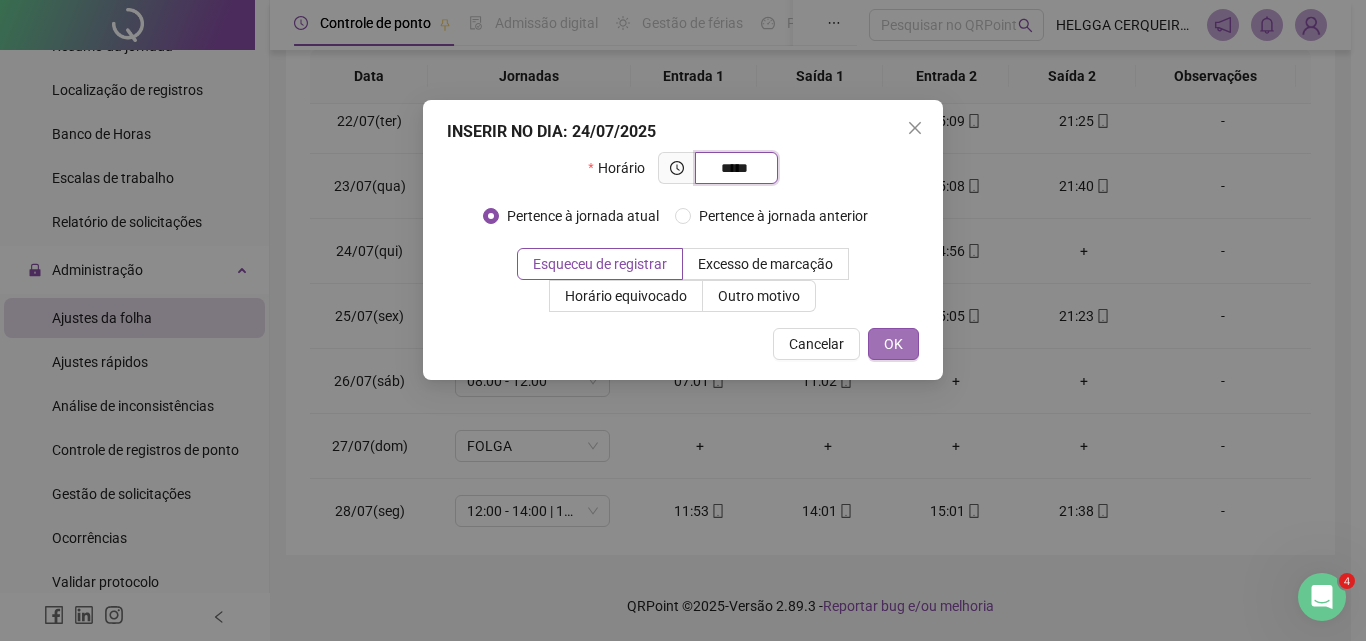 type on "*****" 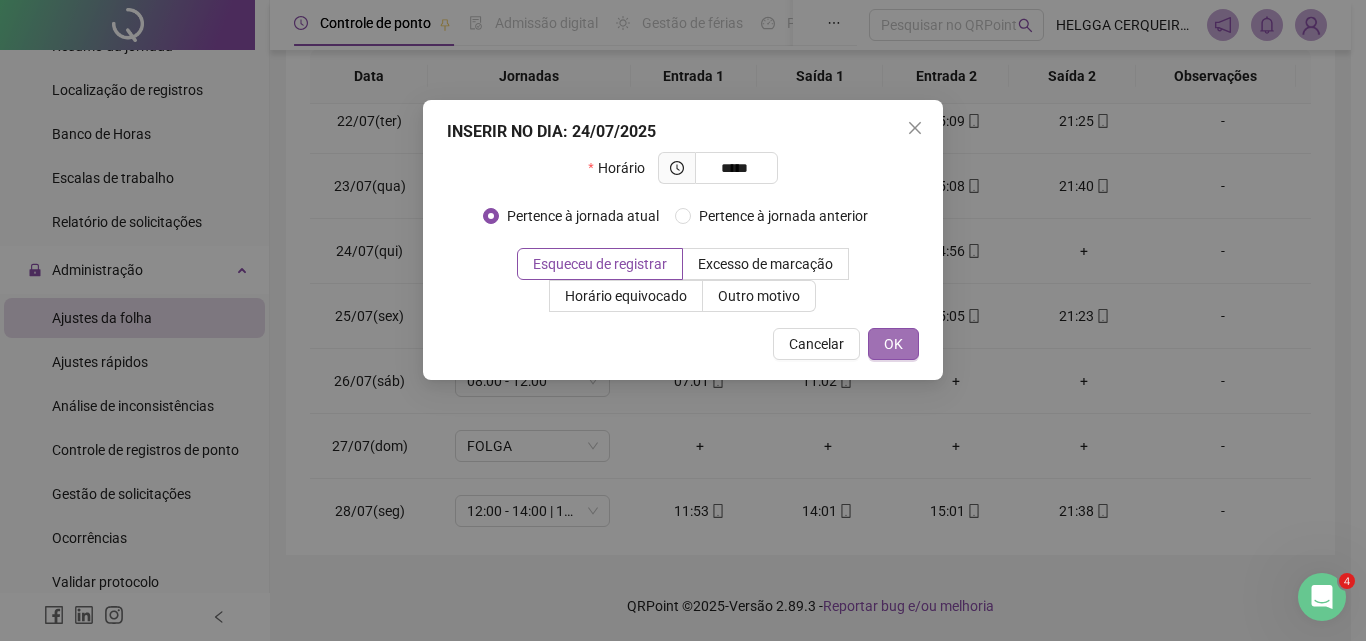 click on "OK" at bounding box center (893, 344) 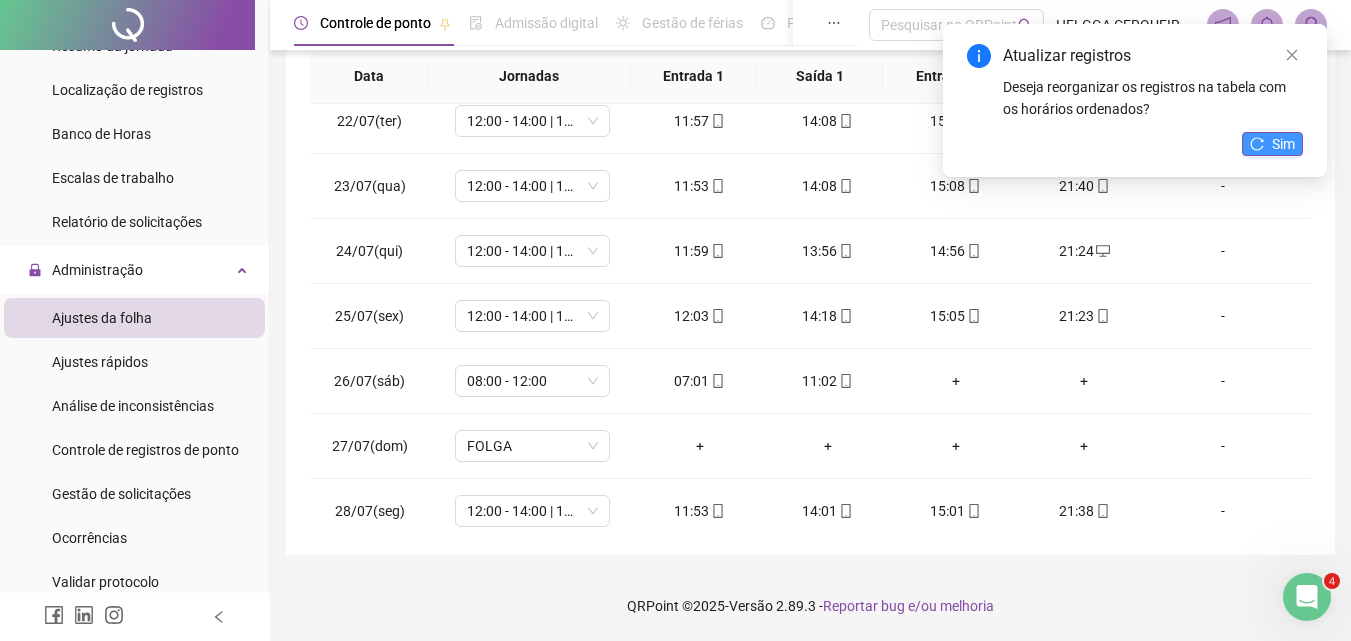 click on "Sim" at bounding box center [1272, 144] 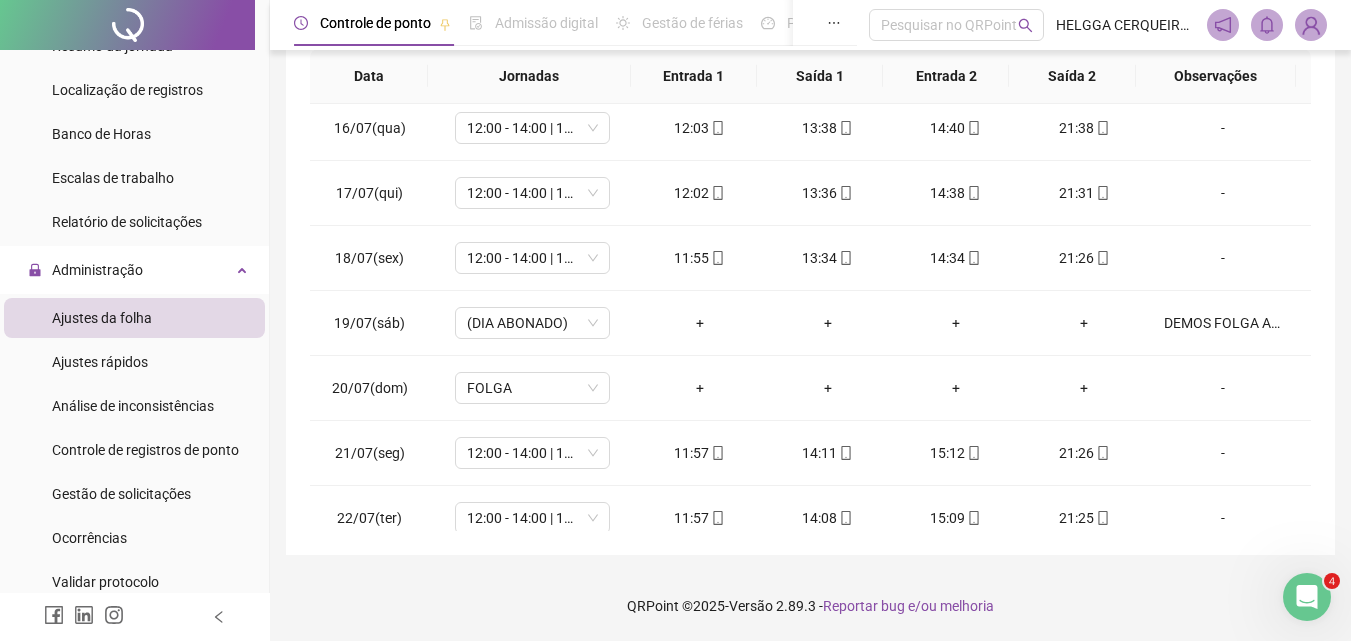 scroll, scrollTop: 0, scrollLeft: 0, axis: both 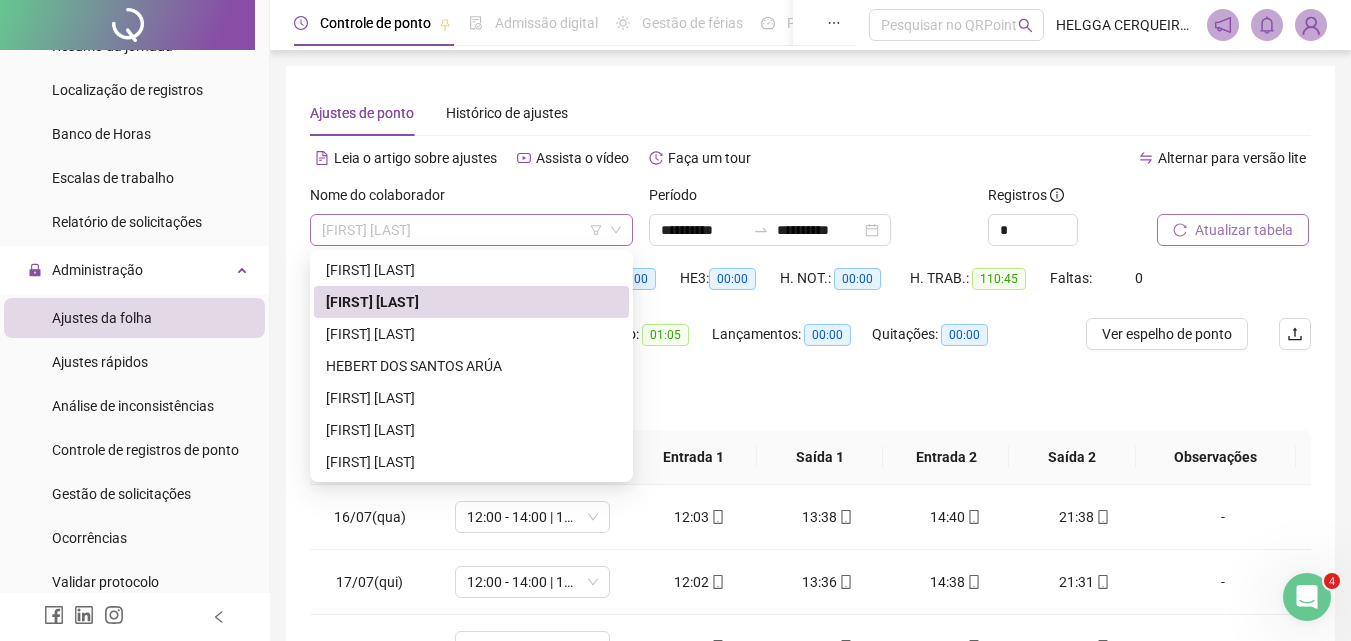 click on "[FIRST] [LAST]" at bounding box center (471, 230) 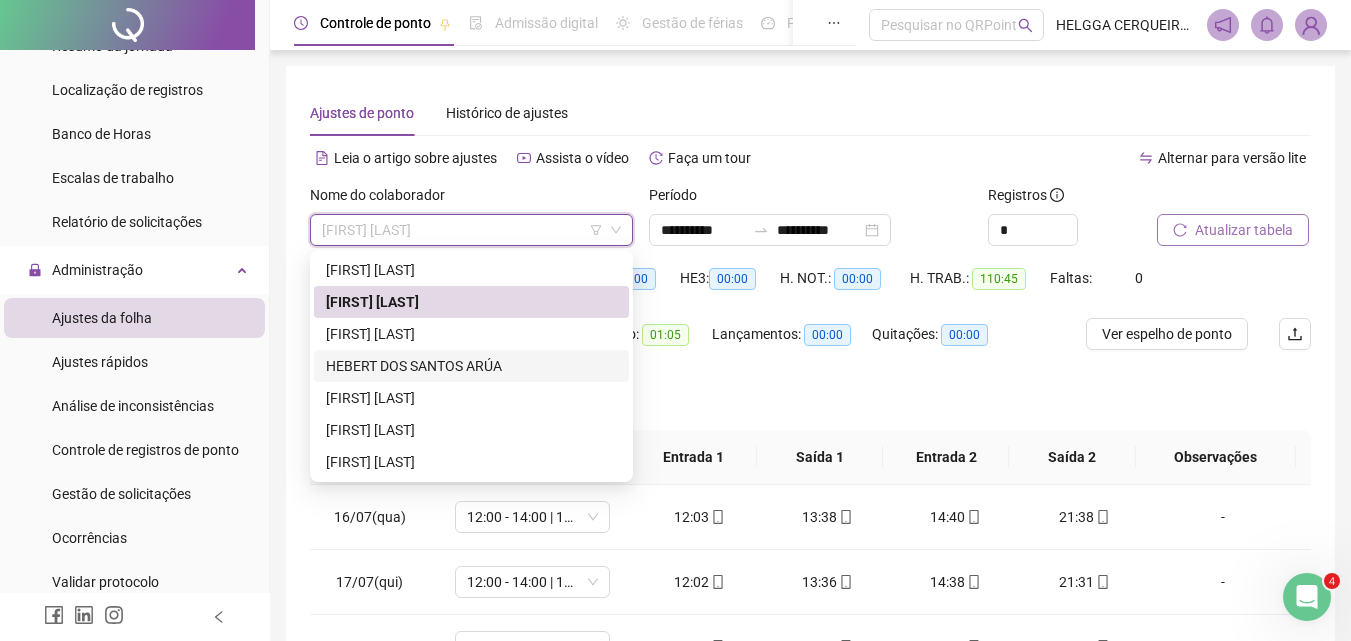 click on "HEBERT DOS SANTOS ARÚA" at bounding box center (471, 366) 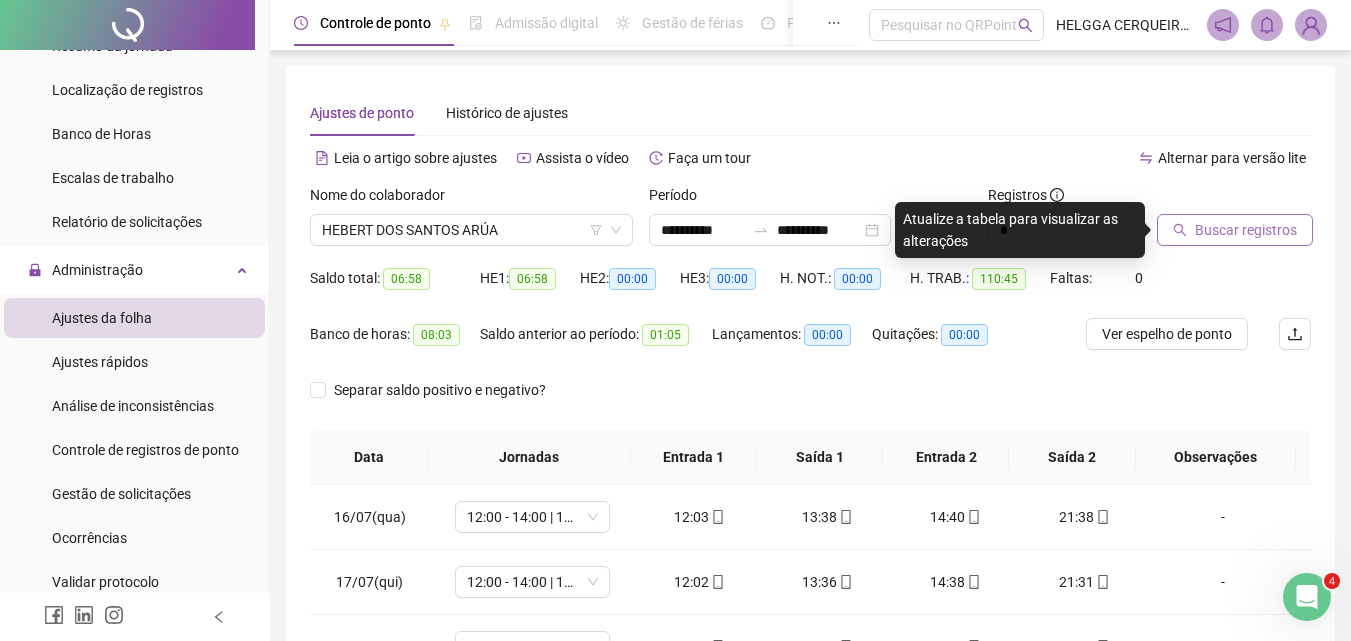 click on "Buscar registros" at bounding box center [1246, 230] 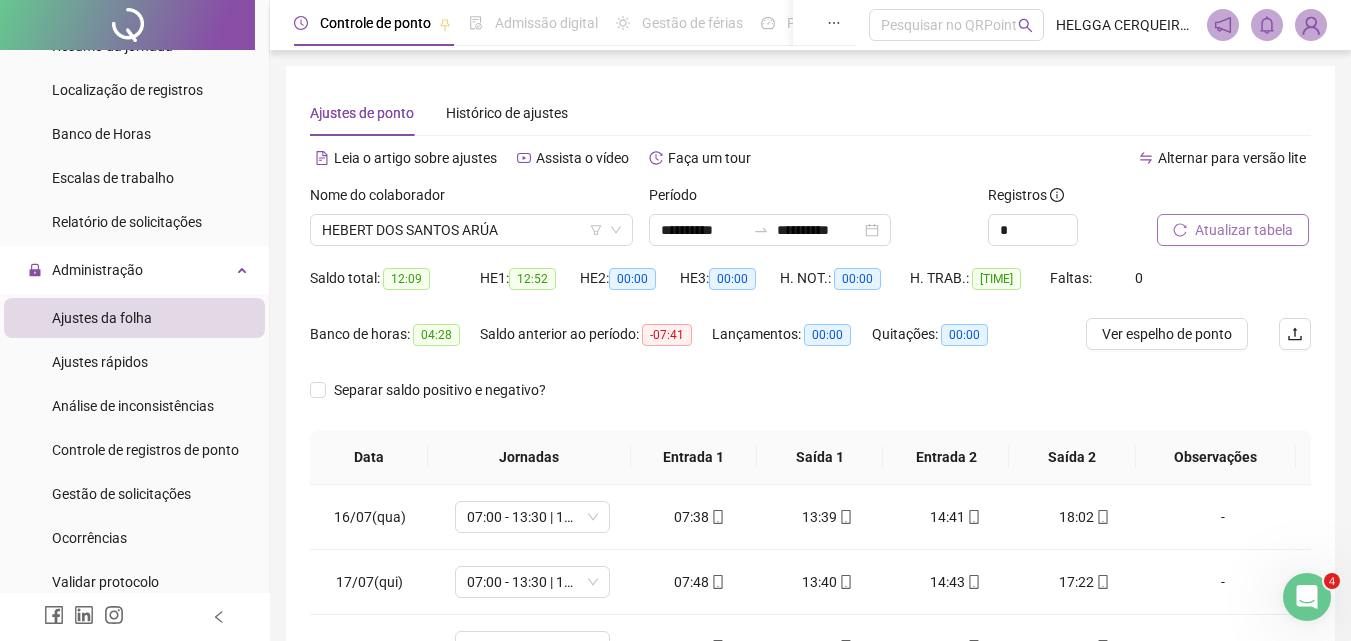 scroll, scrollTop: 379, scrollLeft: 0, axis: vertical 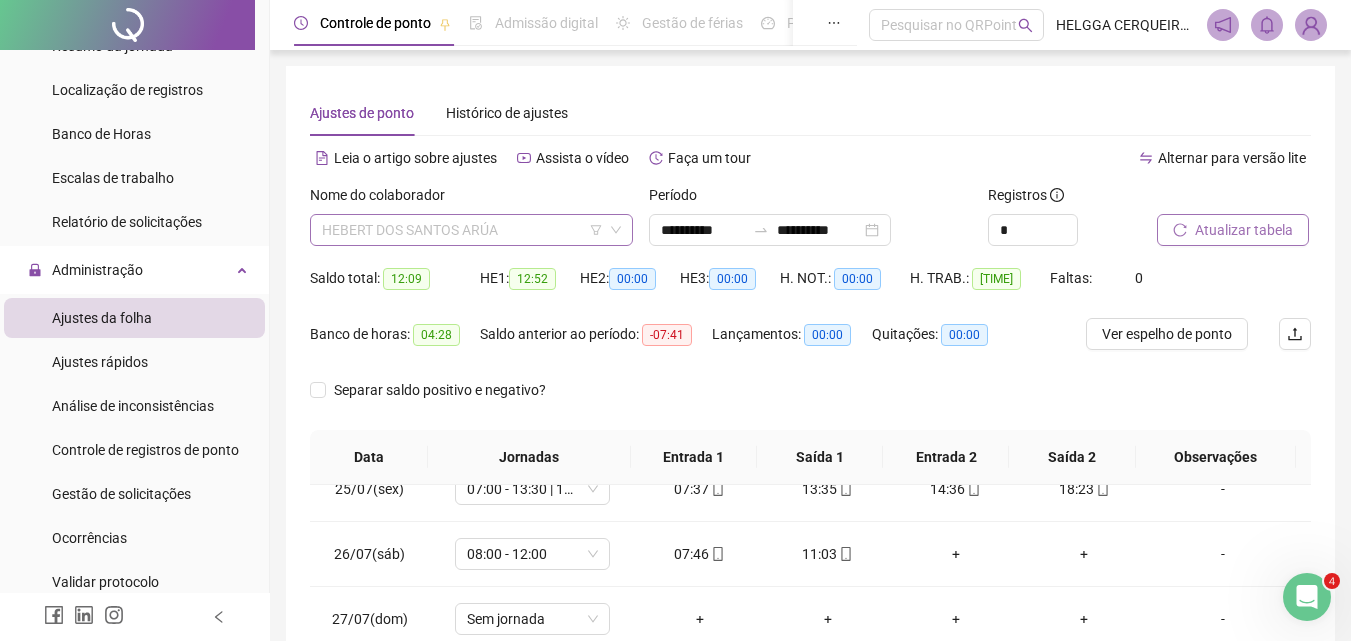 click on "HEBERT DOS SANTOS ARÚA" at bounding box center [471, 230] 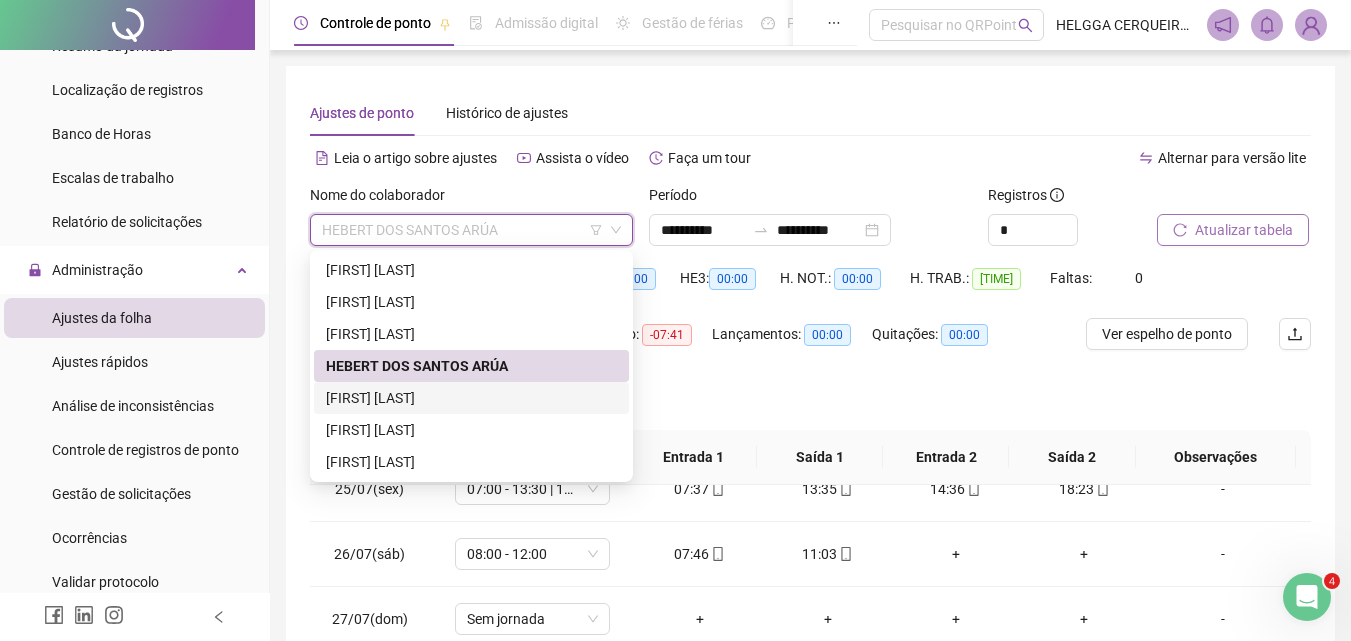 click on "[FIRST] [LAST]" at bounding box center (471, 398) 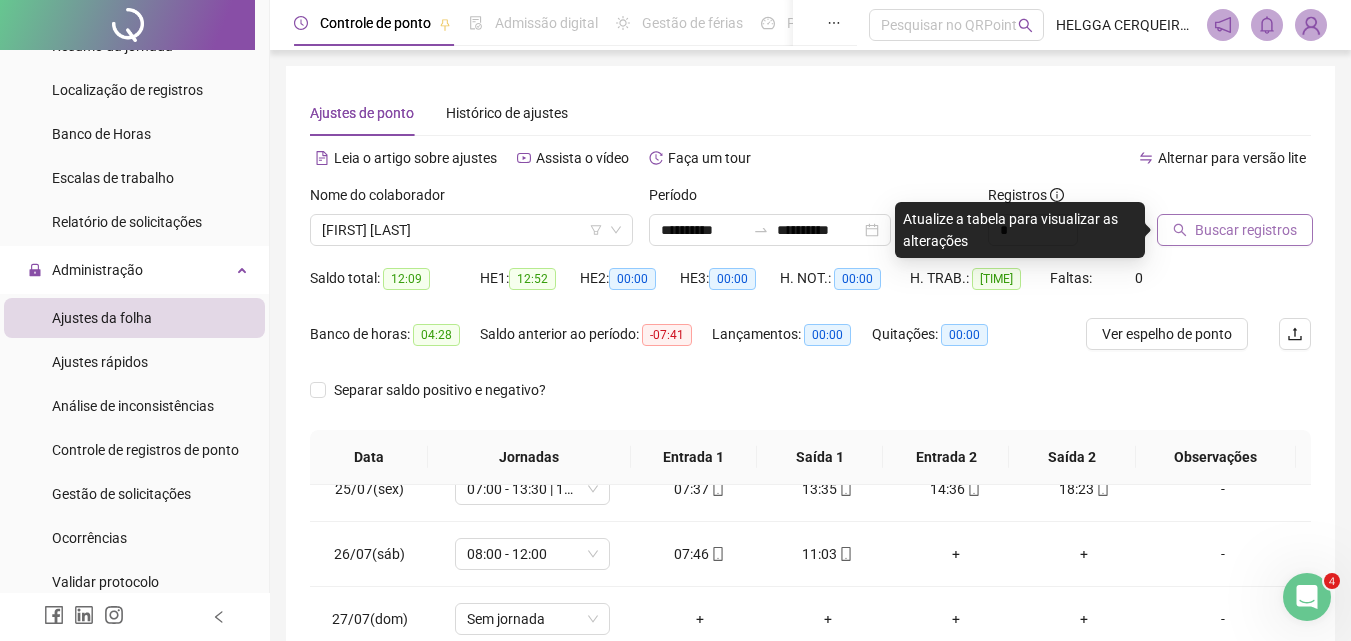 click on "Buscar registros" at bounding box center (1246, 230) 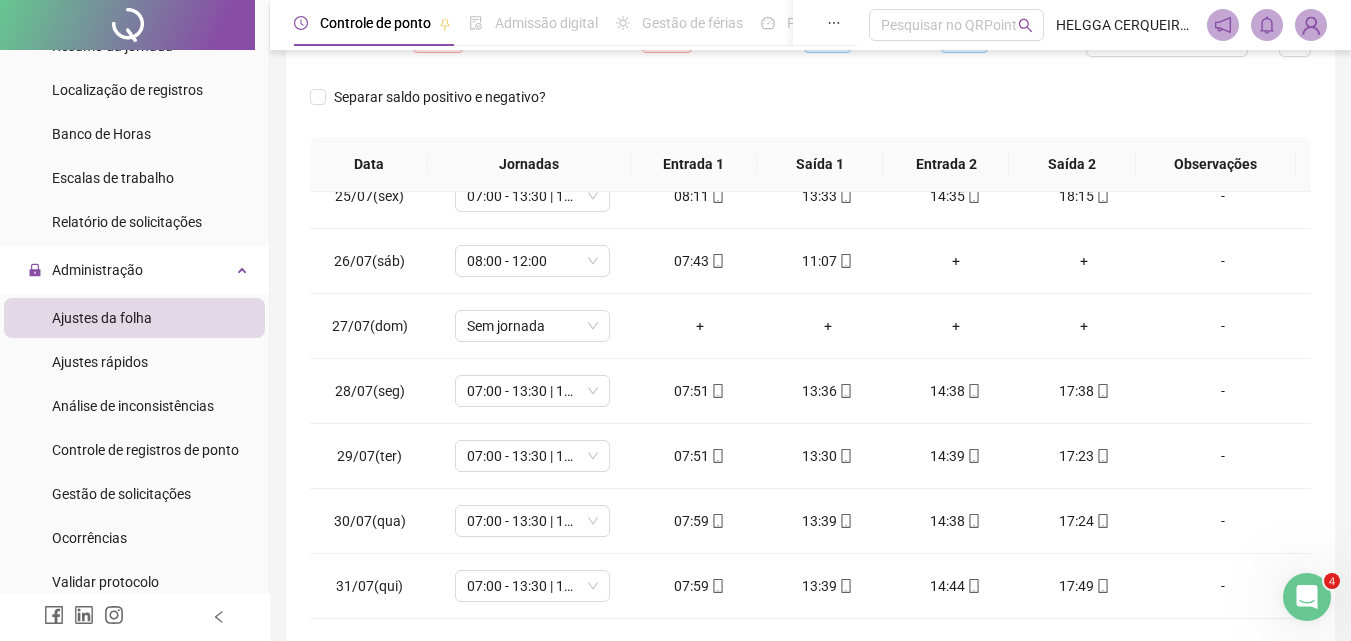 scroll, scrollTop: 292, scrollLeft: 0, axis: vertical 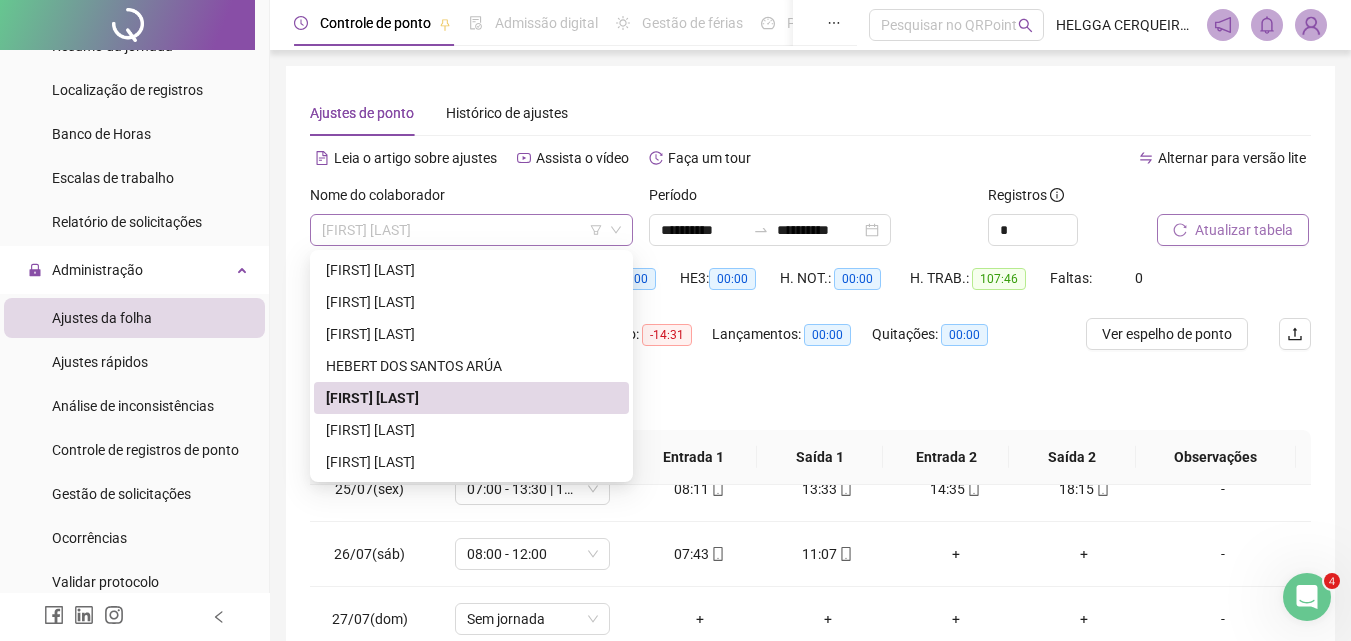 click on "[FIRST] [LAST]" at bounding box center [471, 230] 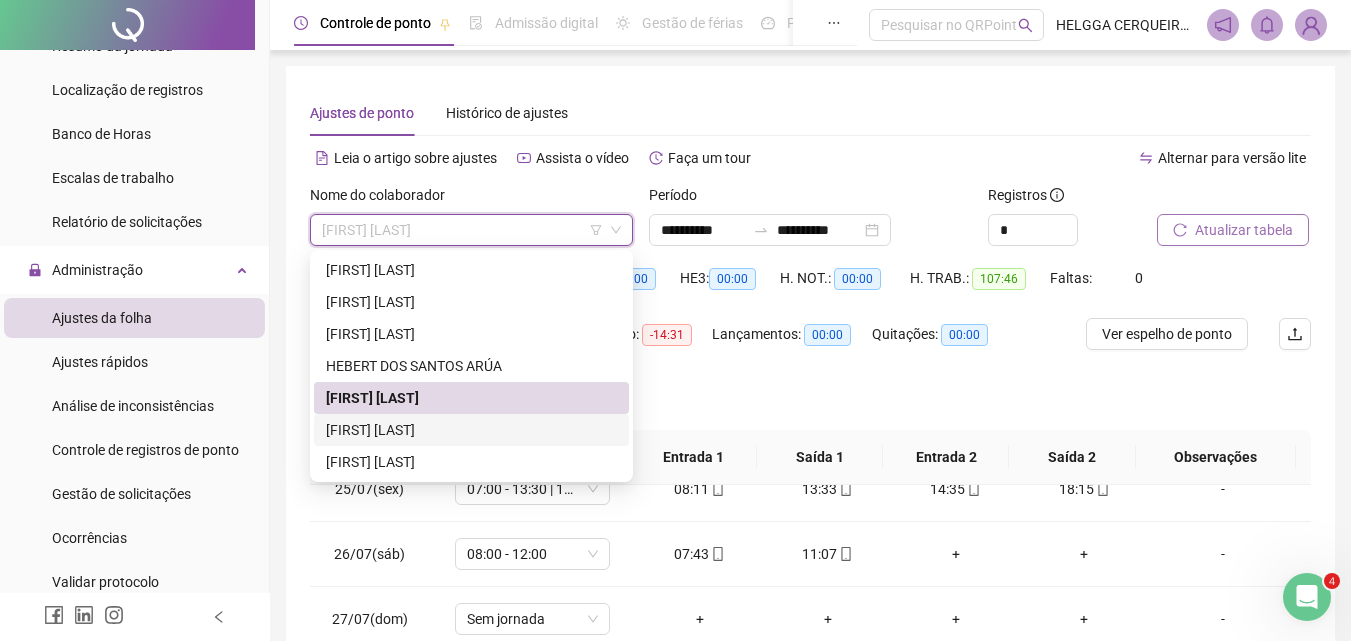 click on "[FIRST] [LAST]" at bounding box center (471, 430) 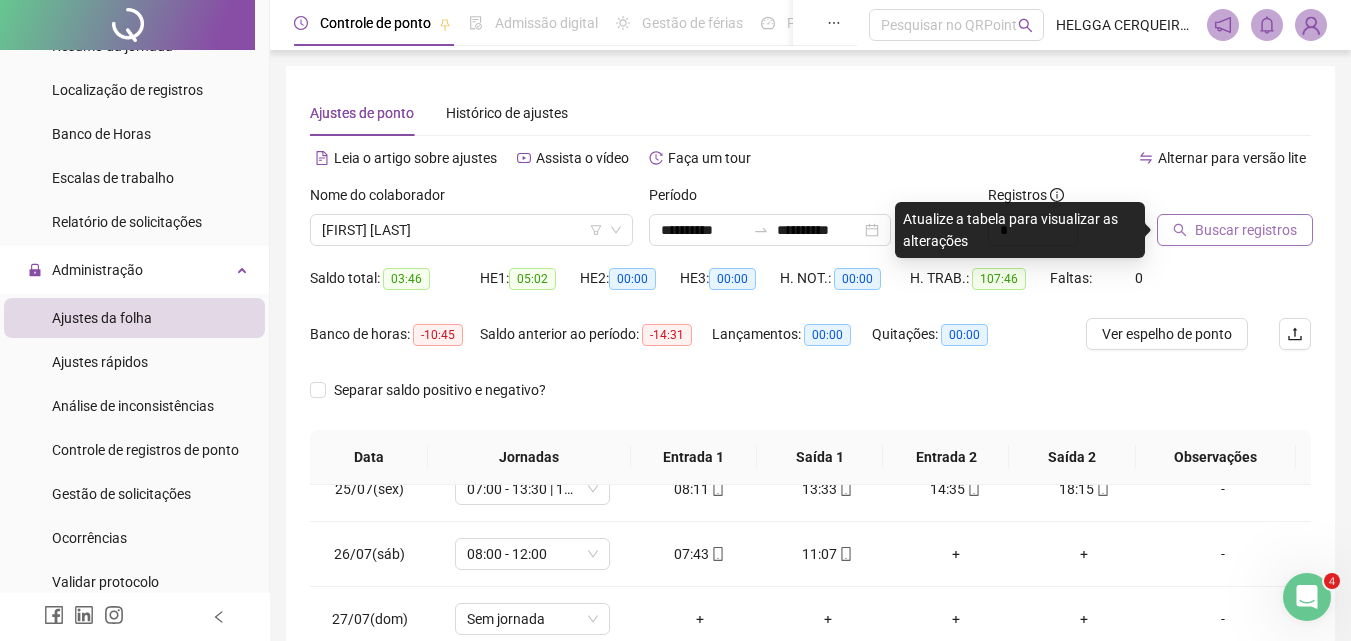 click on "Buscar registros" at bounding box center (1246, 230) 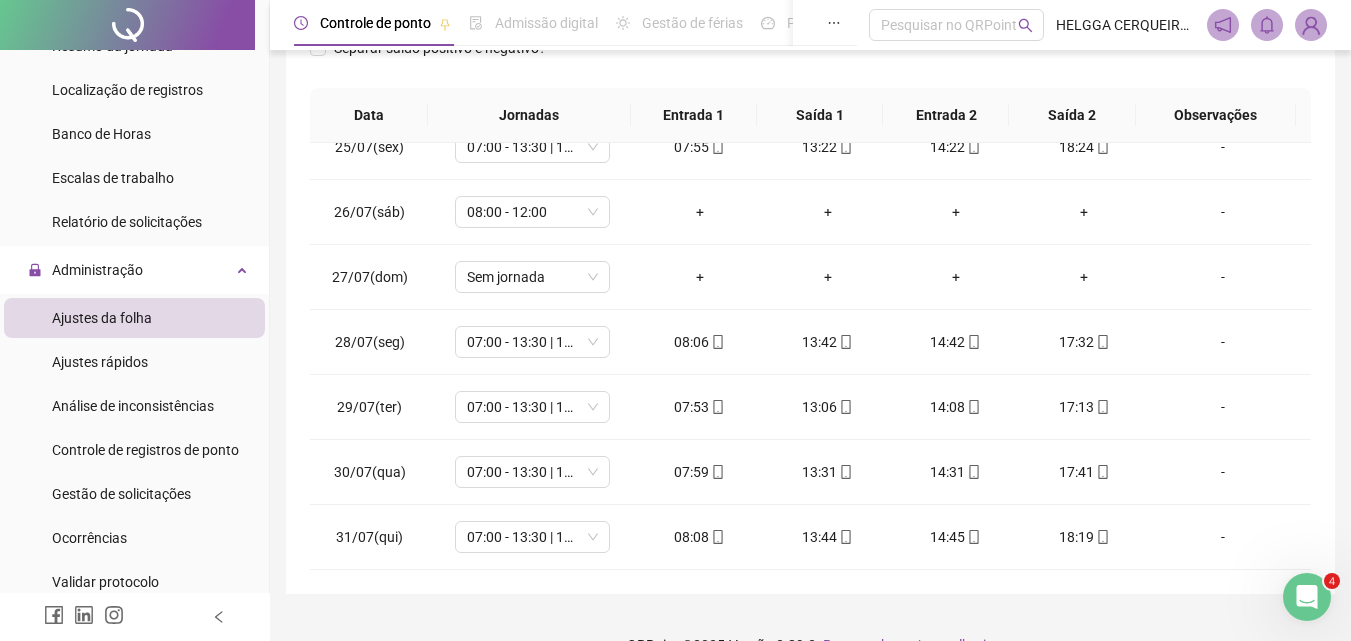 scroll, scrollTop: 346, scrollLeft: 0, axis: vertical 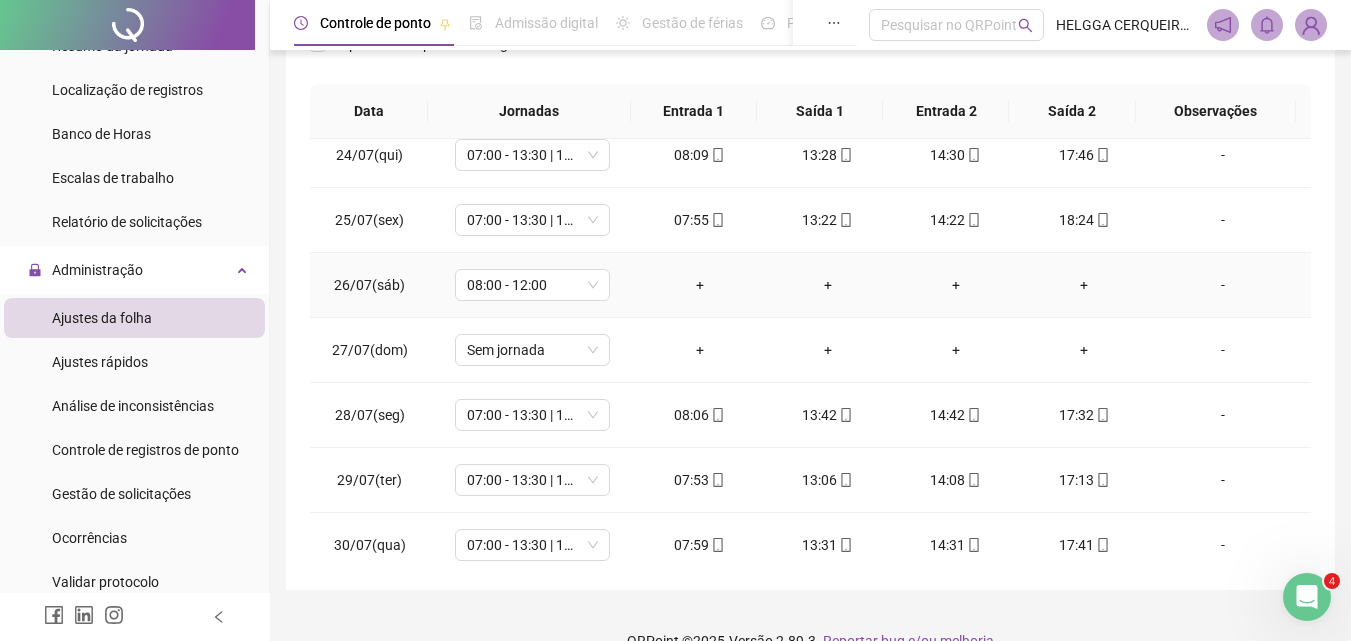 click on "-" at bounding box center (1223, 285) 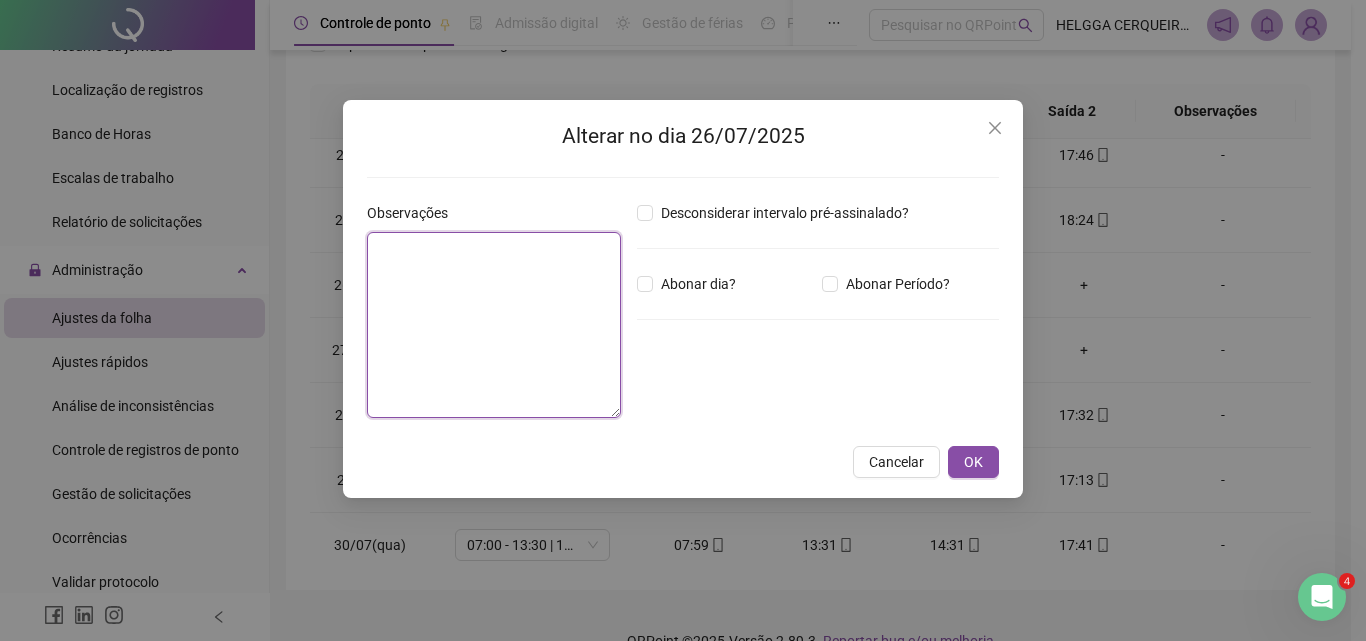 click at bounding box center [494, 325] 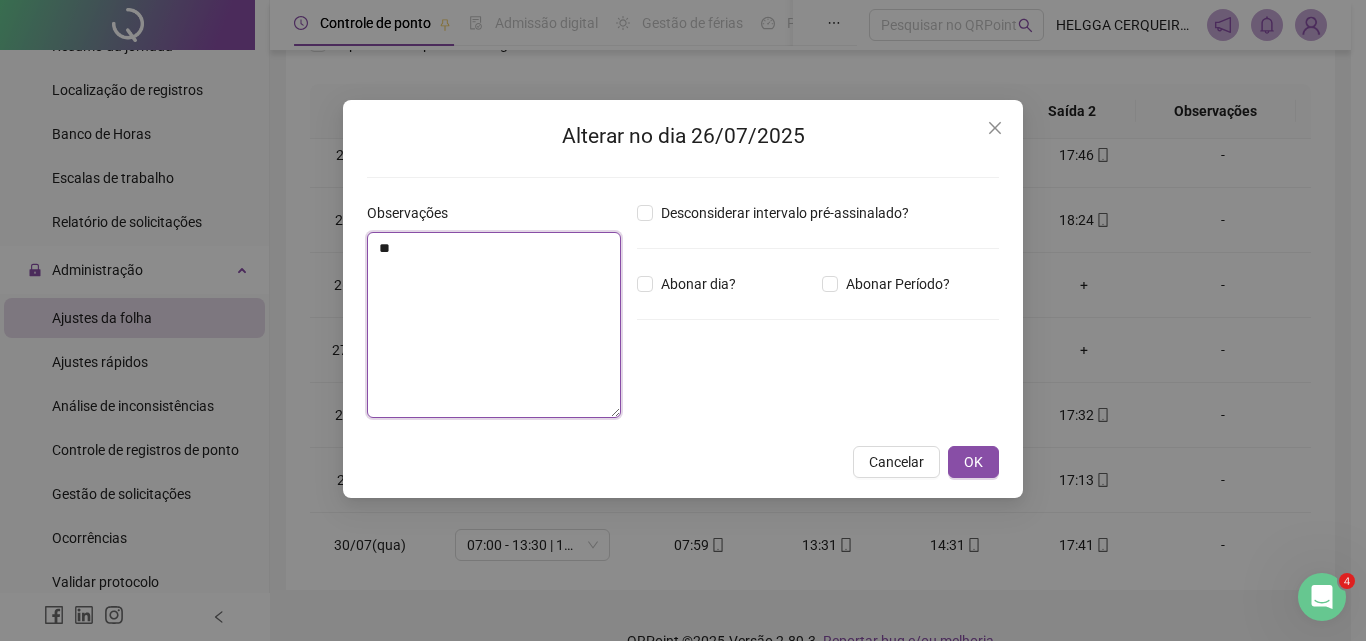type on "*" 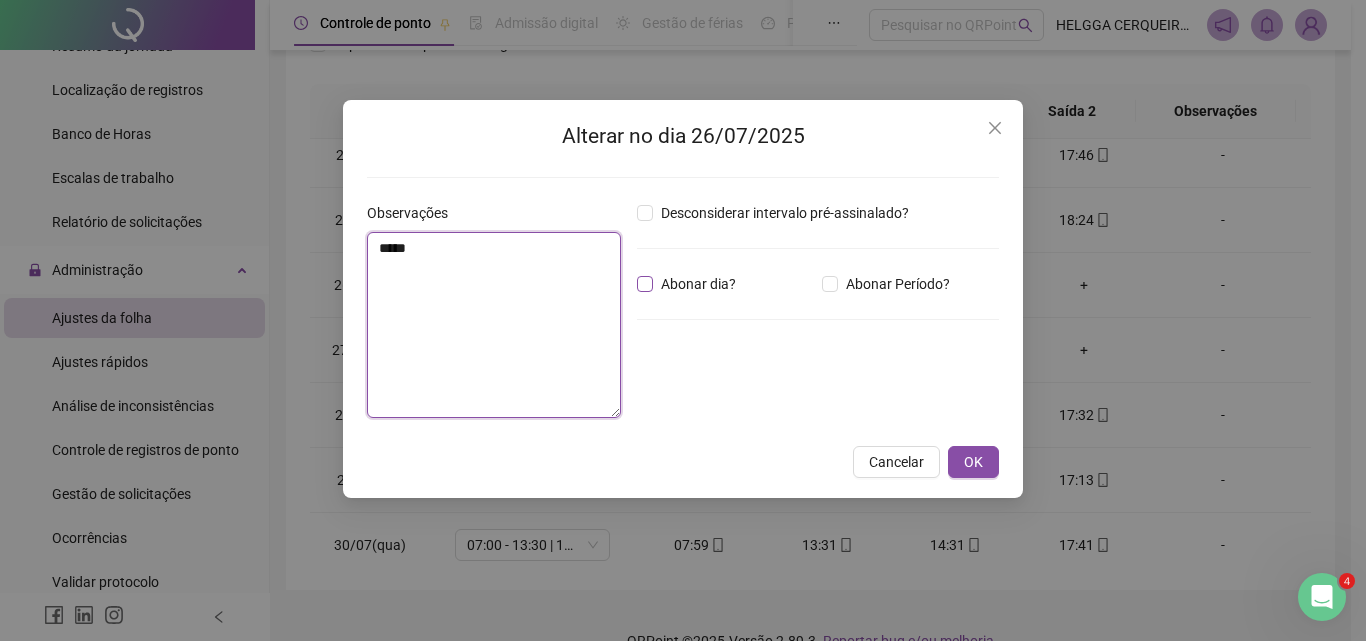 type on "*****" 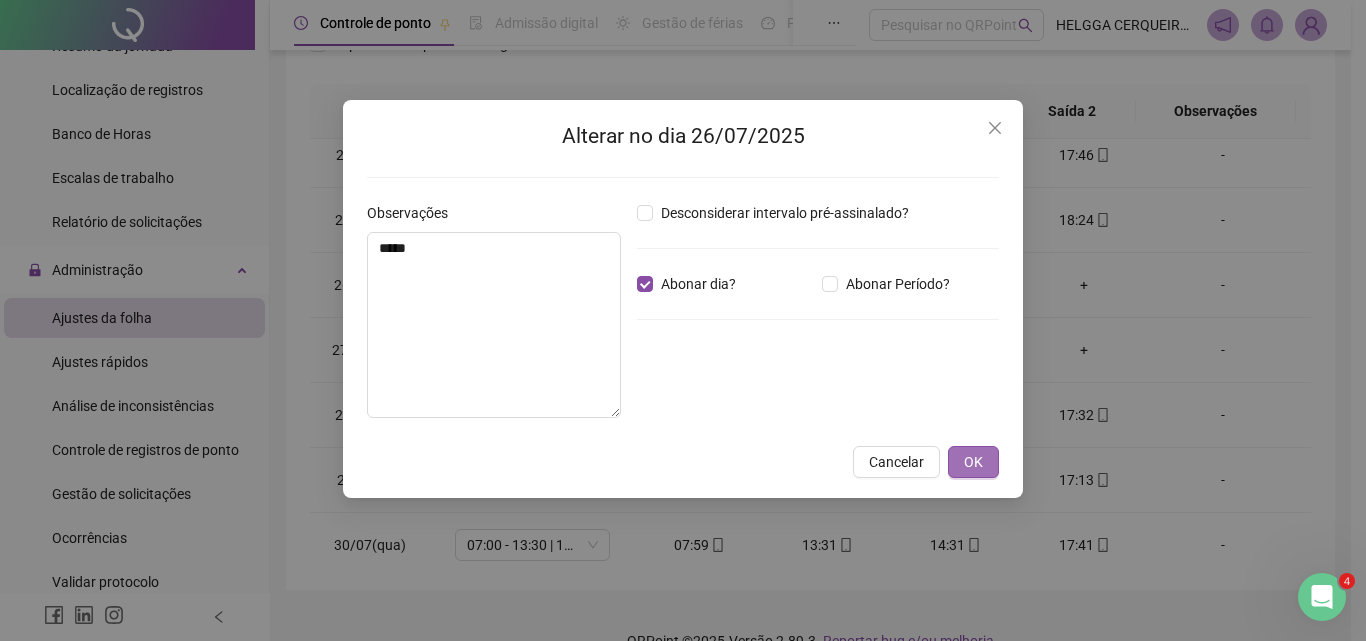 click on "OK" at bounding box center [973, 462] 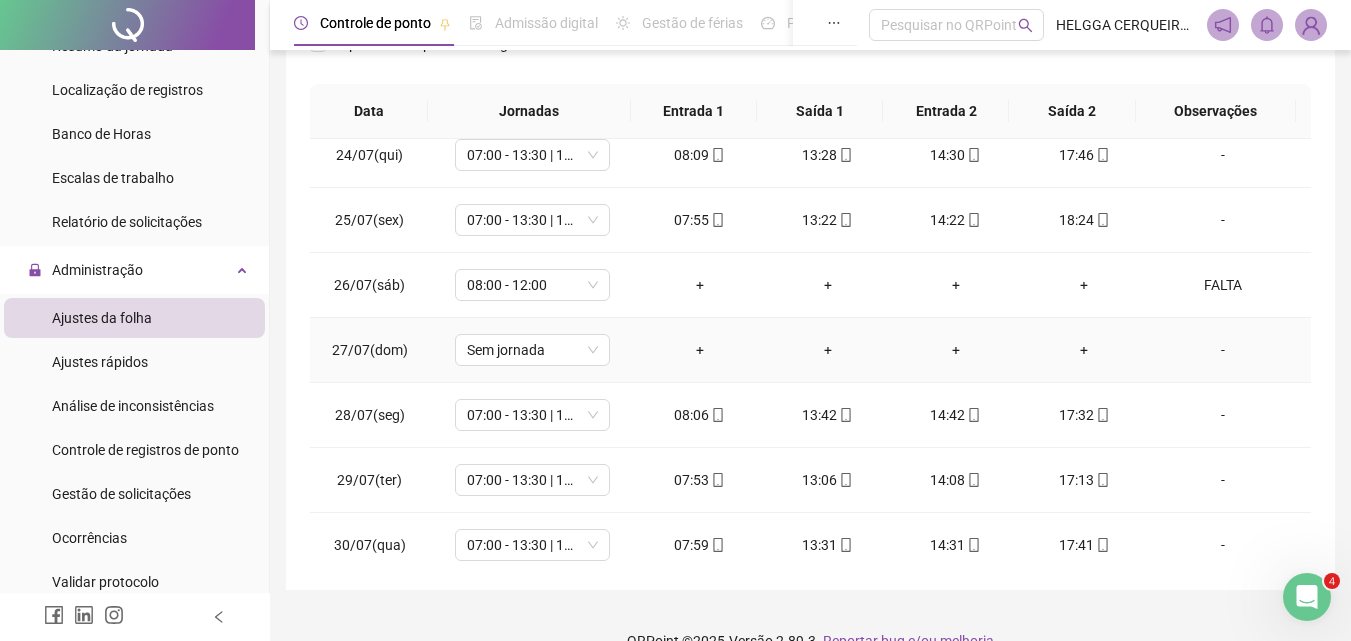 click on "-" at bounding box center (1223, 350) 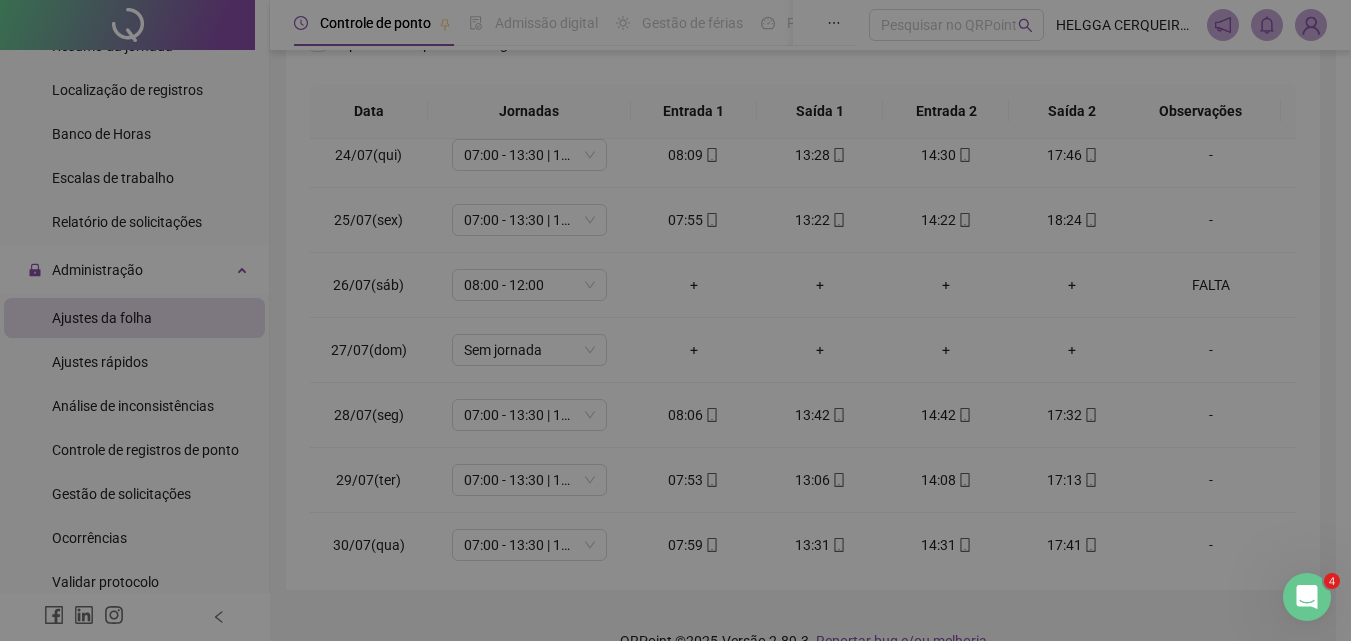 type 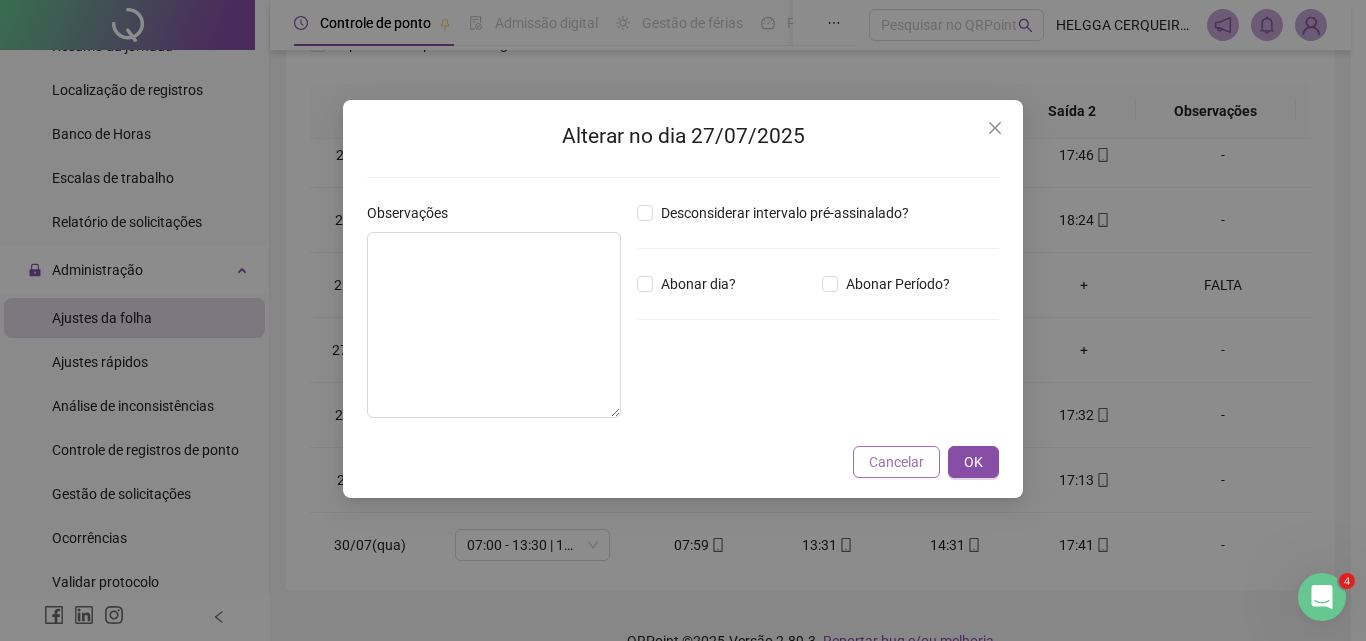 click on "Cancelar" at bounding box center (896, 462) 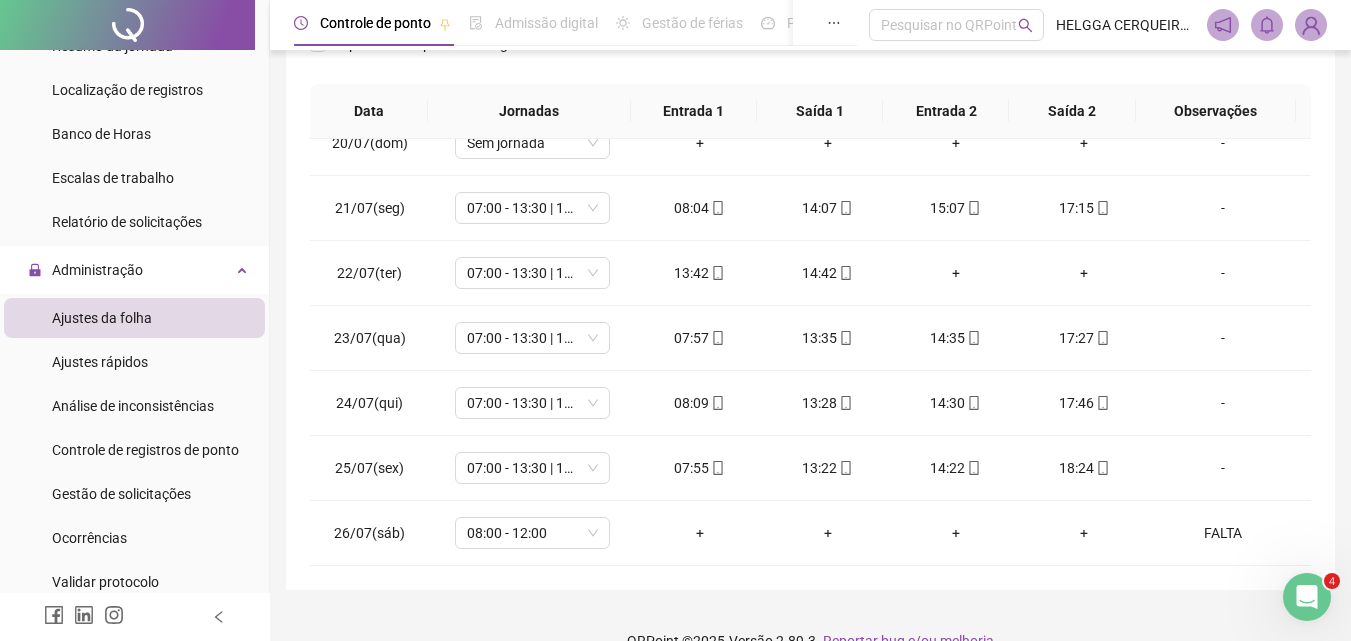 scroll, scrollTop: 328, scrollLeft: 0, axis: vertical 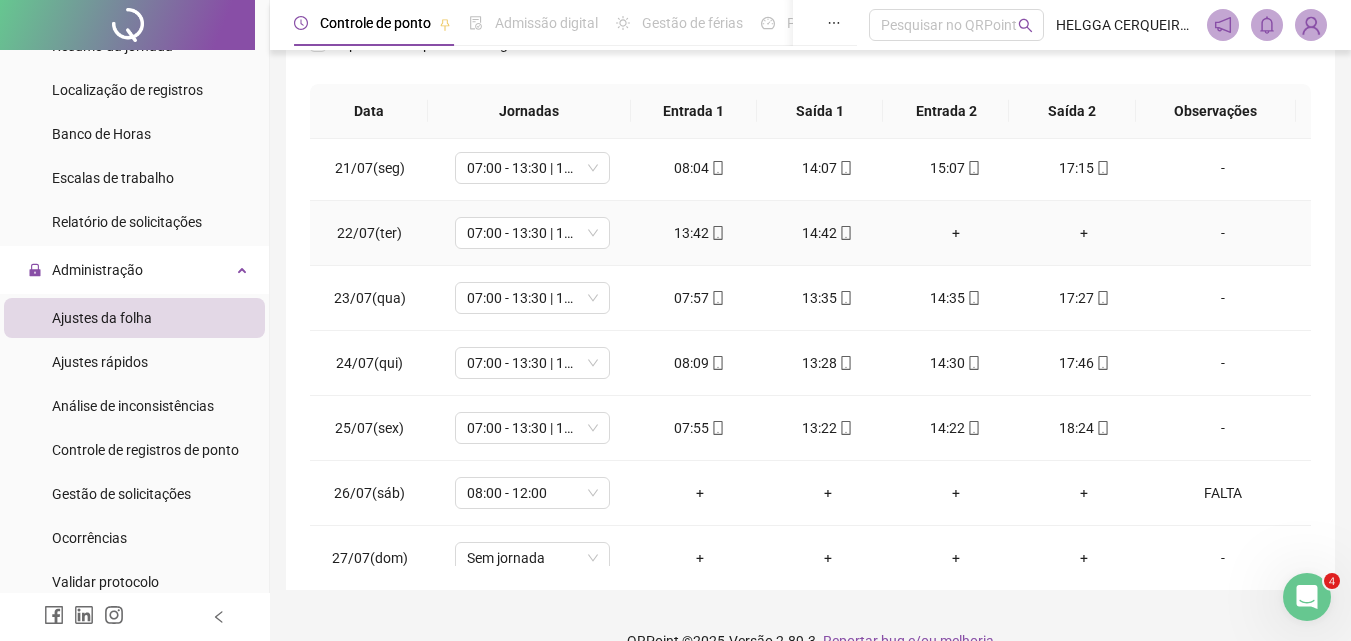 click on "+" at bounding box center [956, 233] 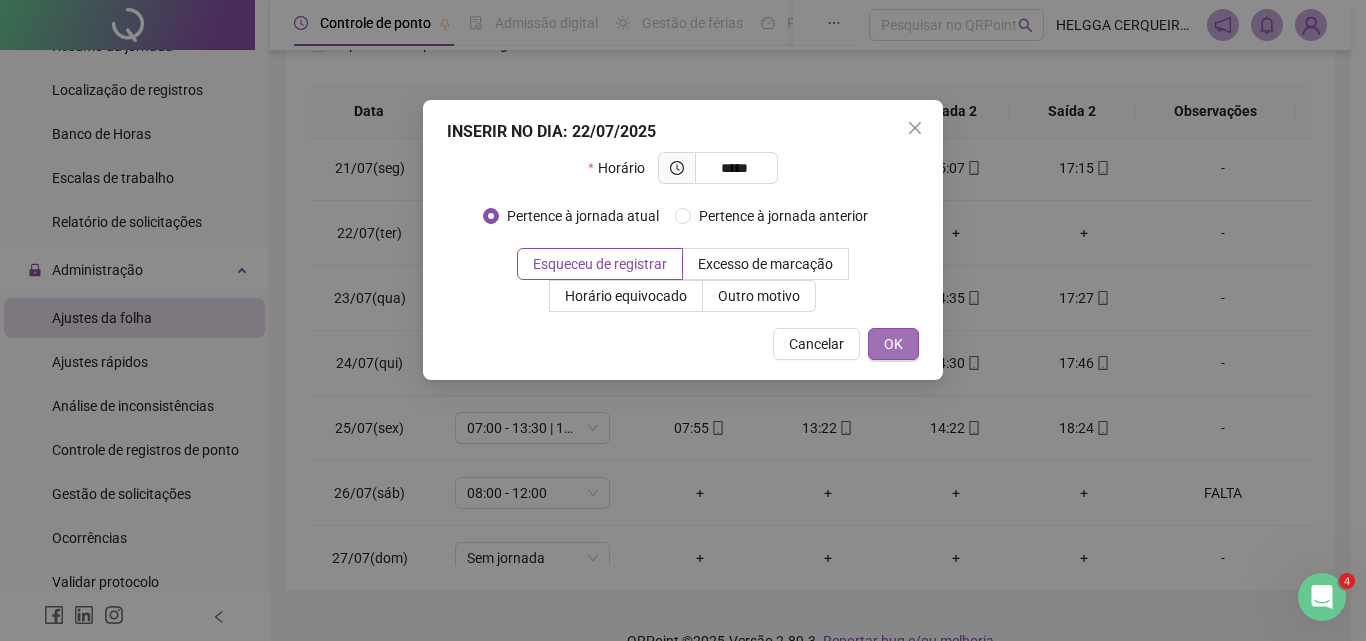type on "*****" 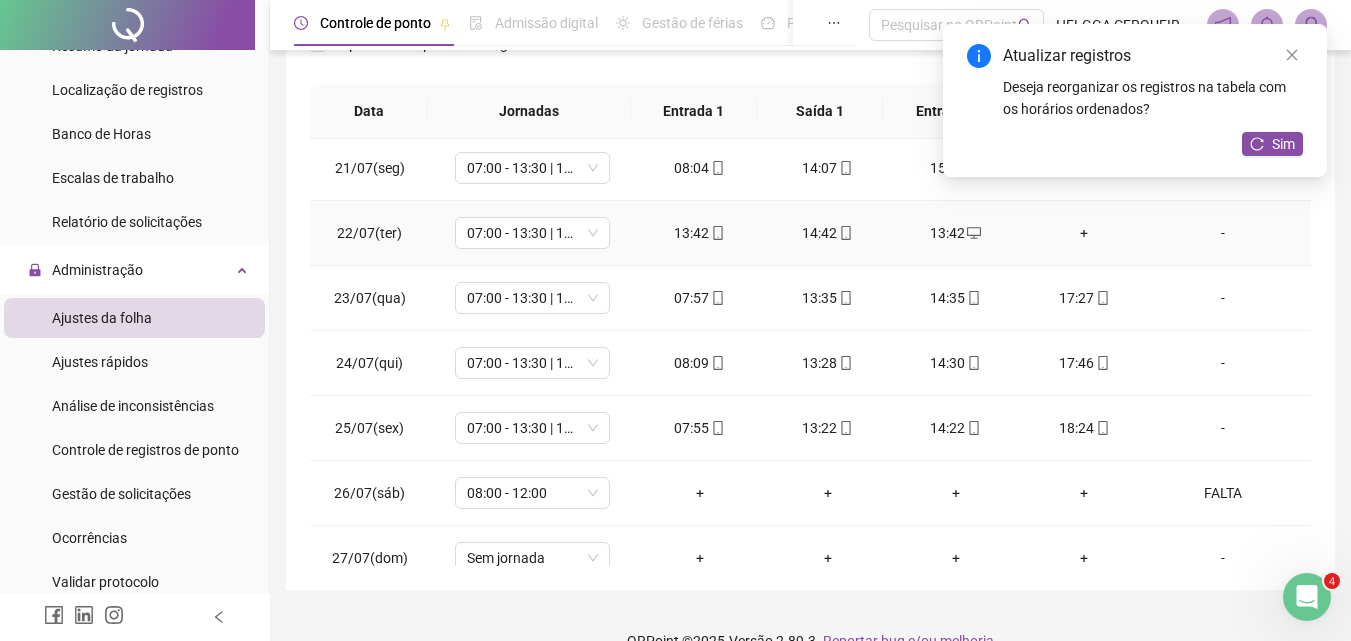 click on "+" at bounding box center [1084, 233] 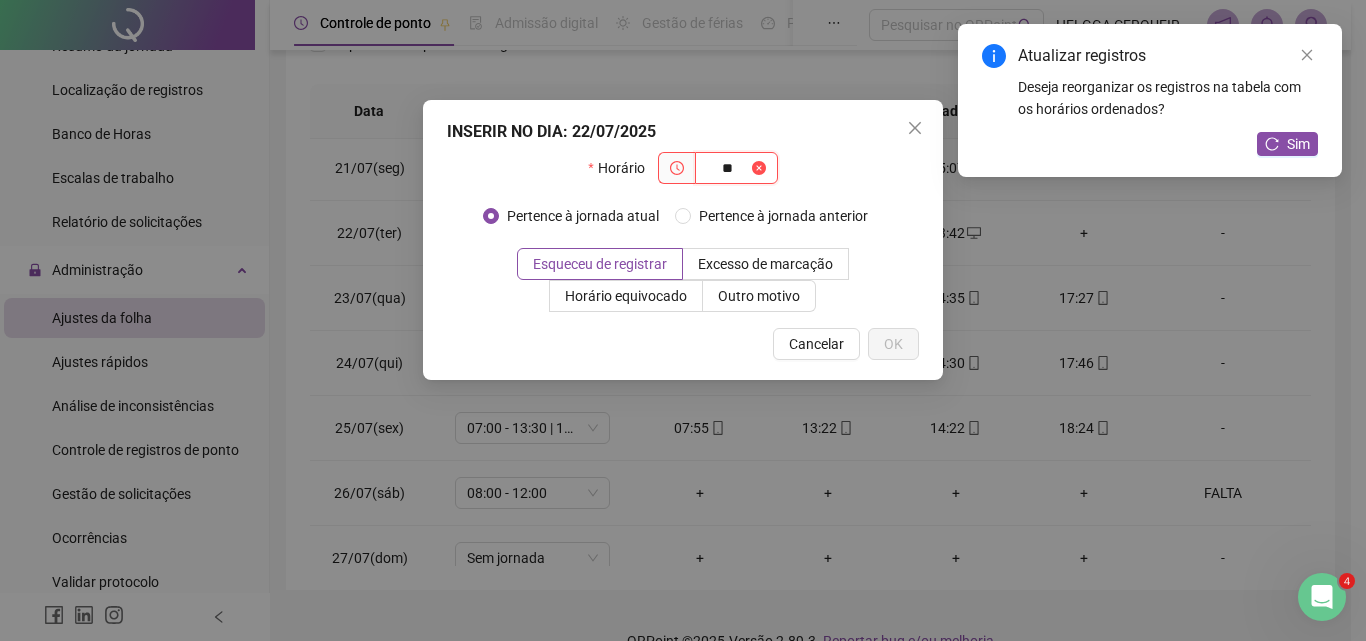 type on "*" 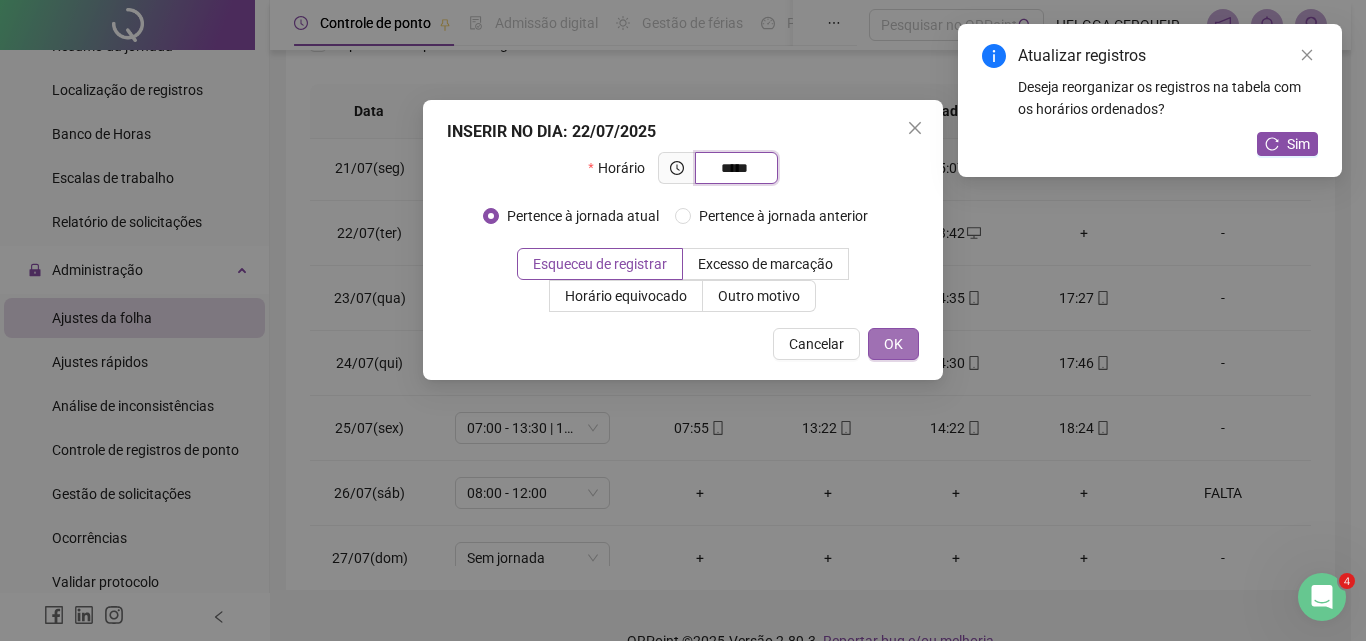 type on "*****" 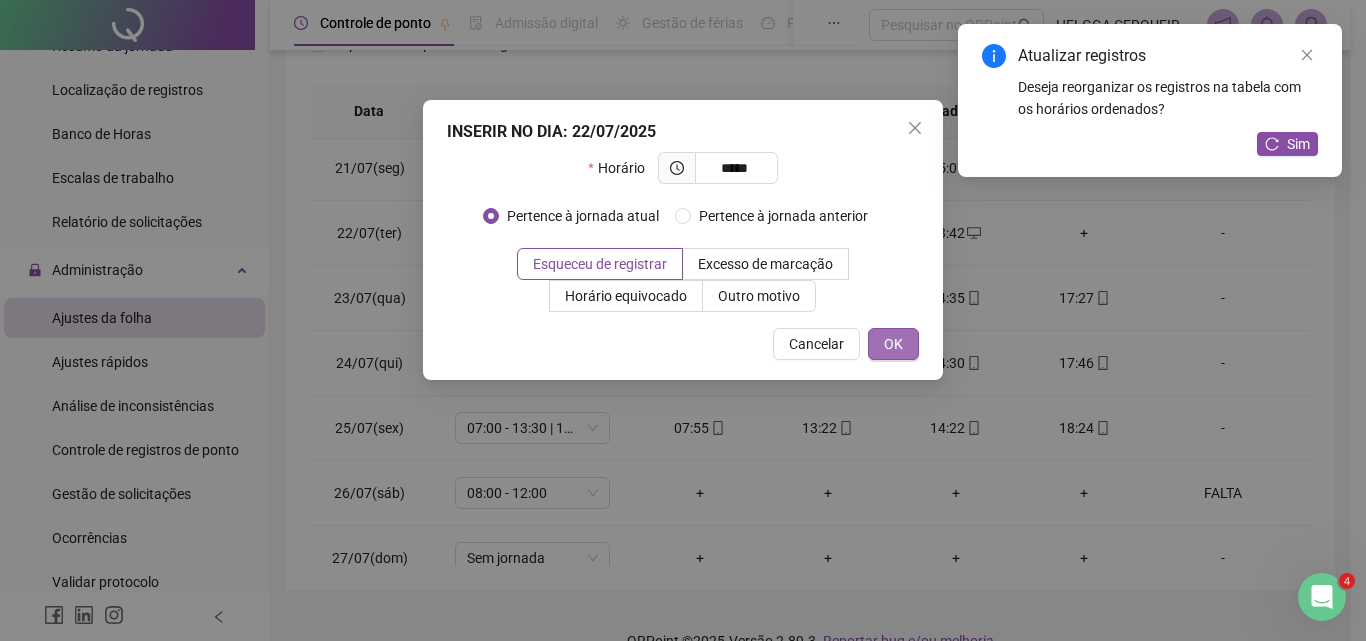 click on "OK" at bounding box center [893, 344] 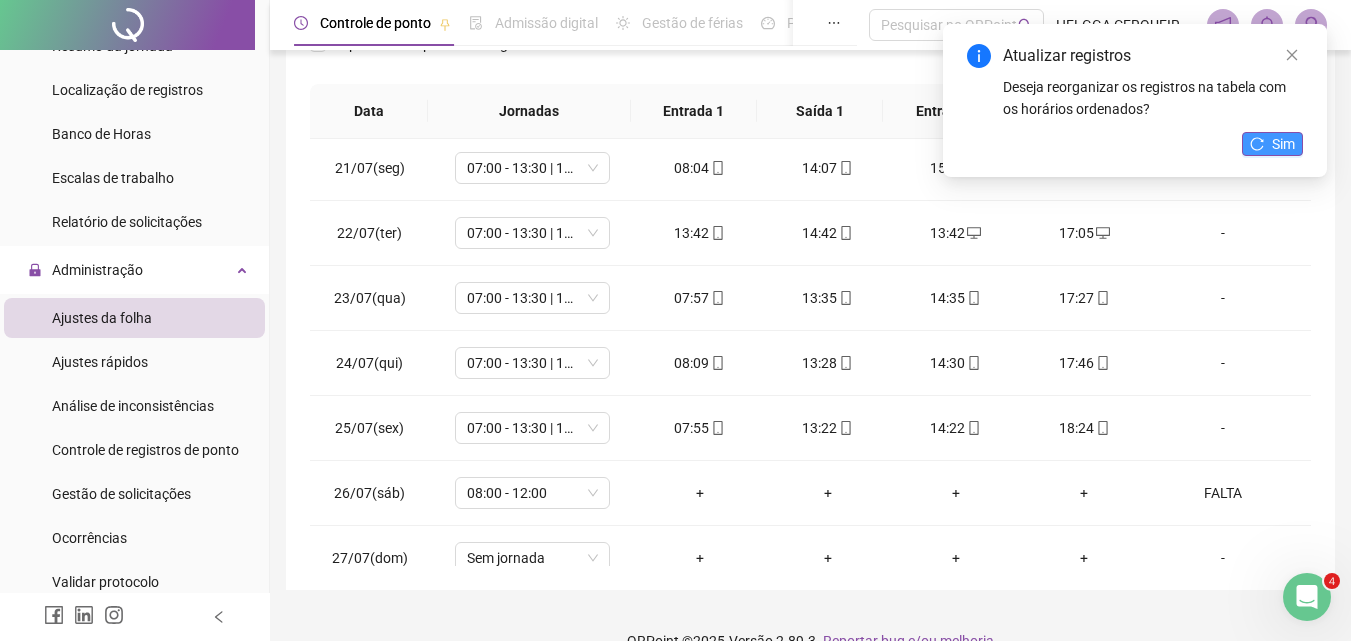 click 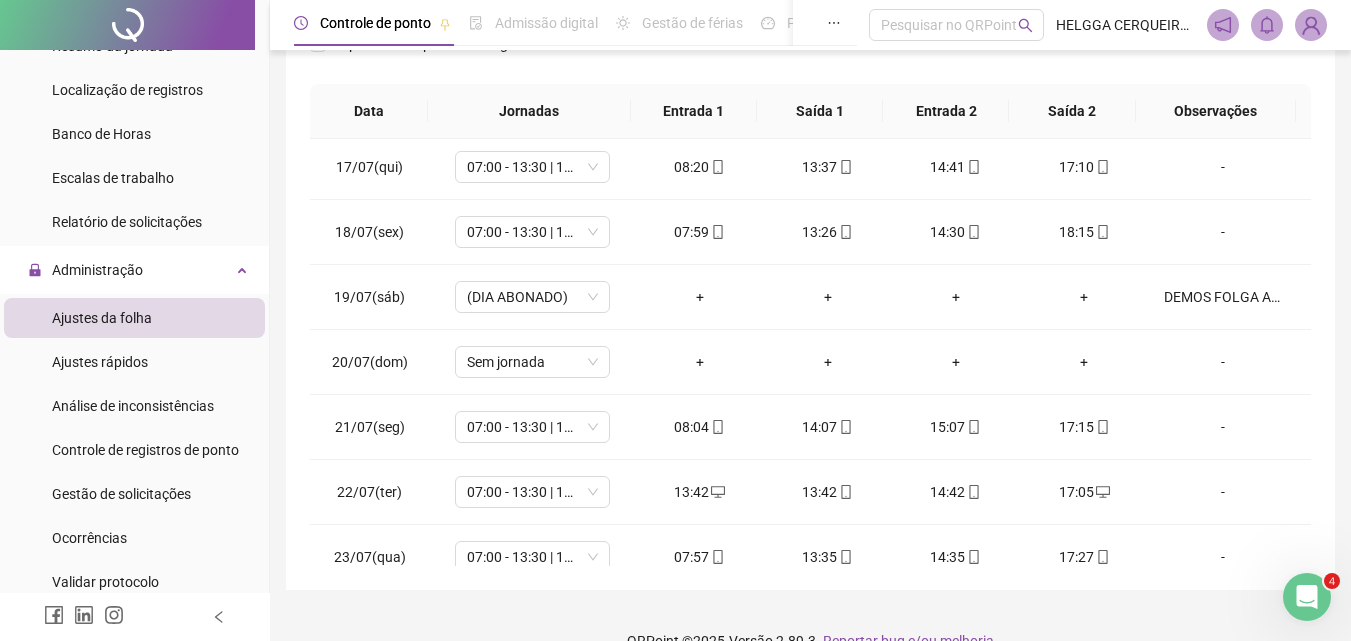 scroll, scrollTop: 0, scrollLeft: 0, axis: both 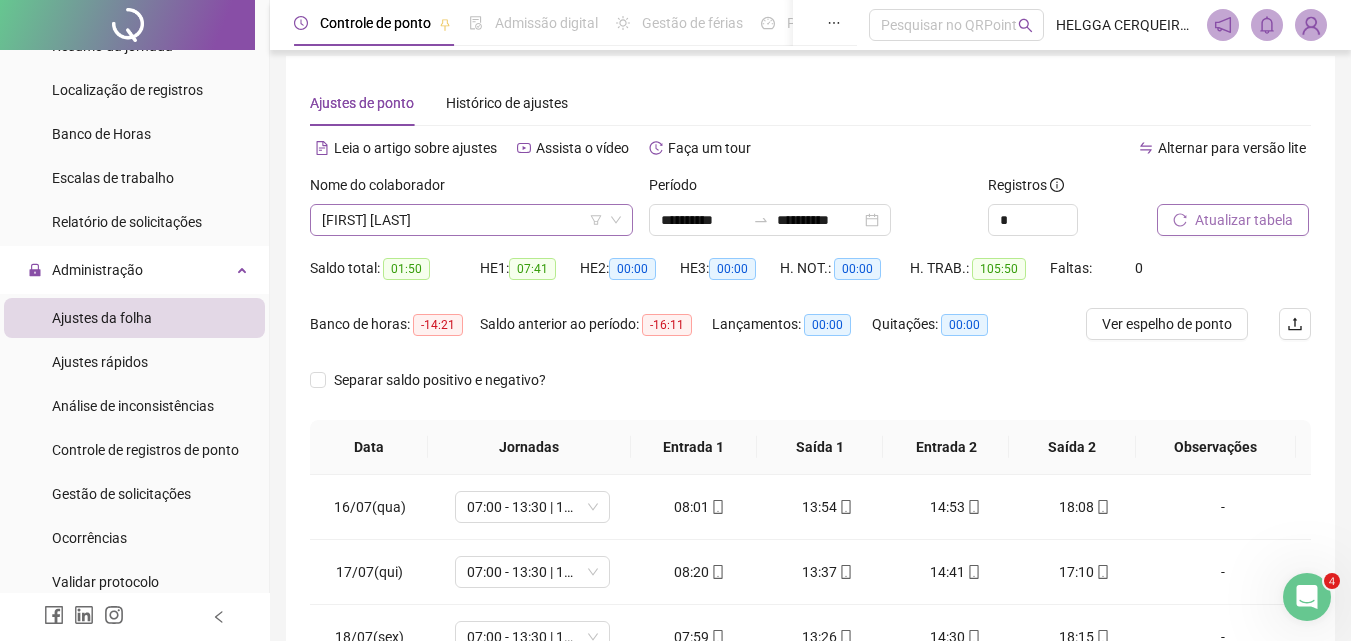 click on "[FIRST] [LAST]" at bounding box center [471, 220] 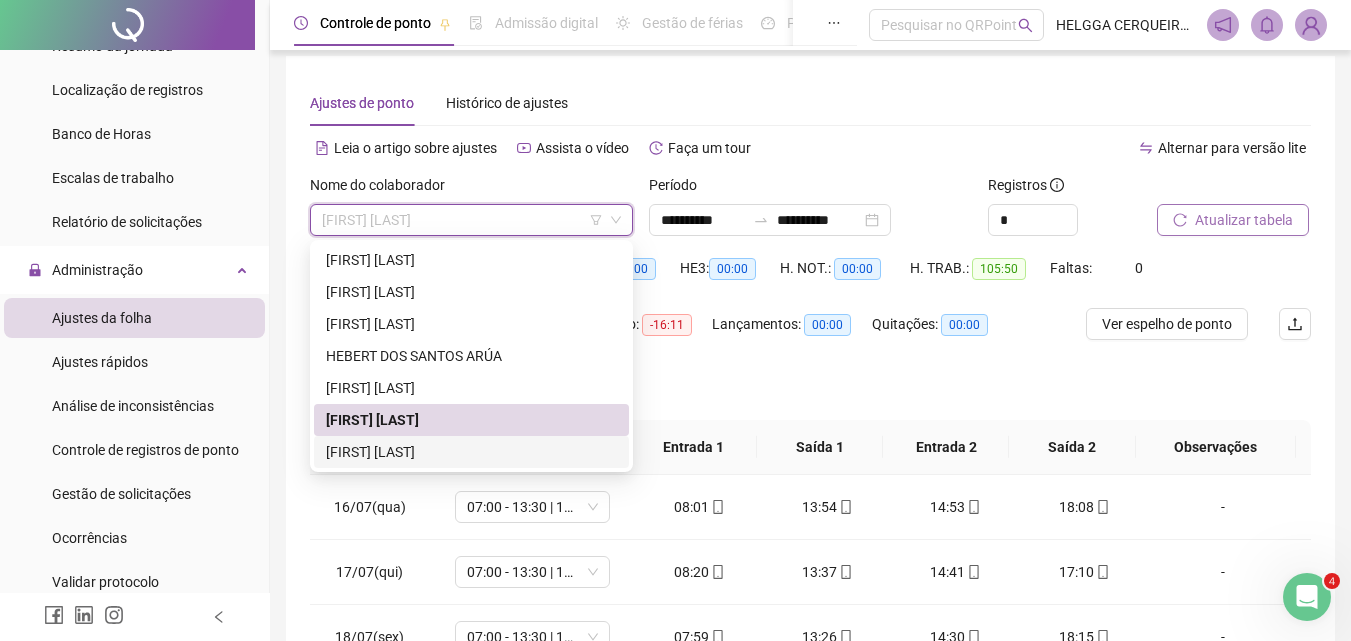 click on "[FIRST] [LAST]" at bounding box center [471, 452] 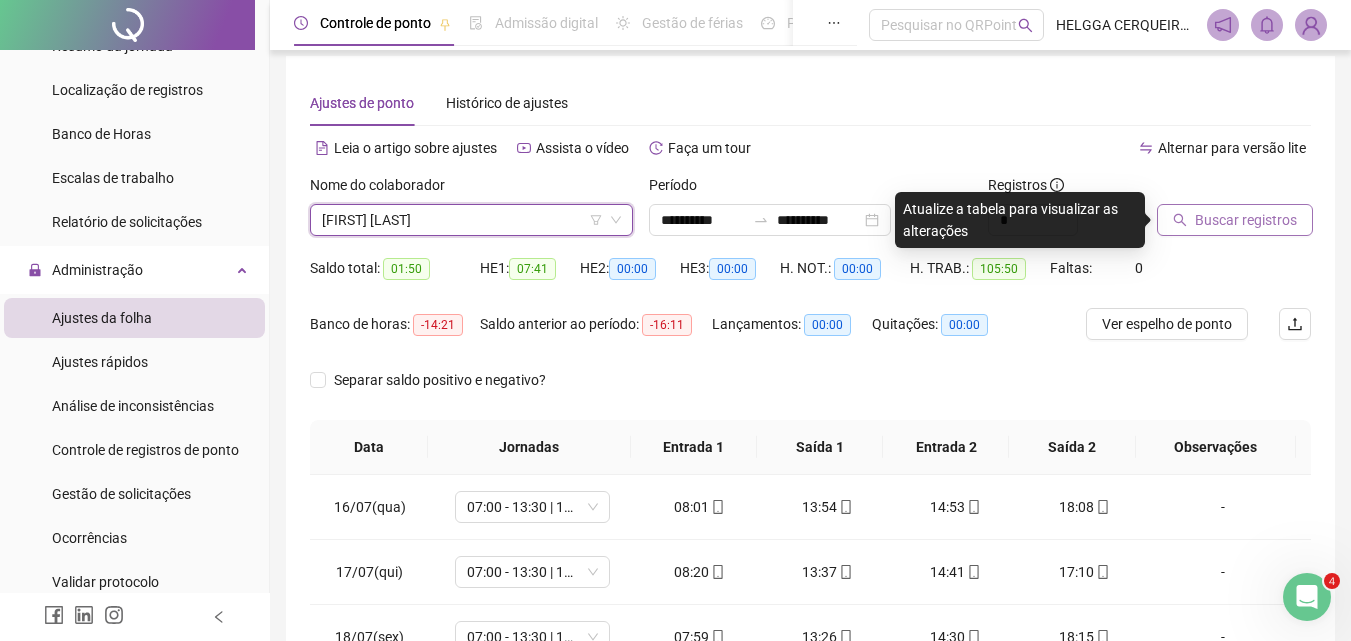 click on "Buscar registros" at bounding box center (1246, 220) 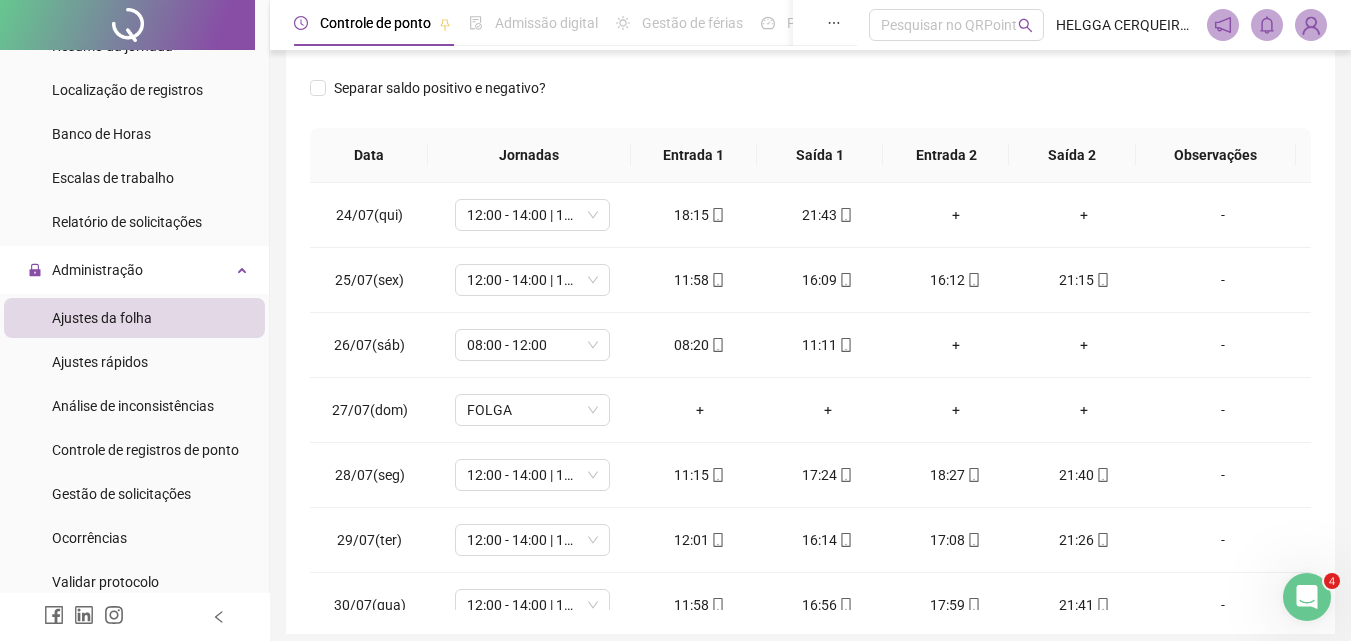 scroll, scrollTop: 335, scrollLeft: 0, axis: vertical 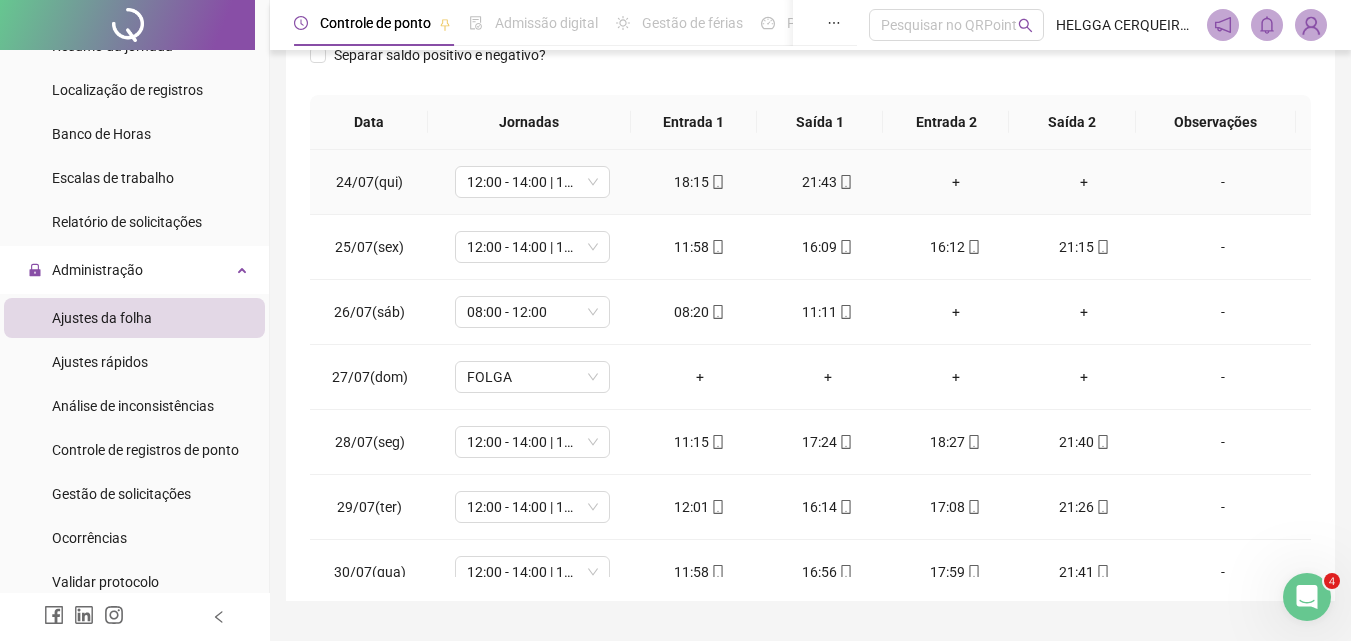 click on "+" at bounding box center (1084, 182) 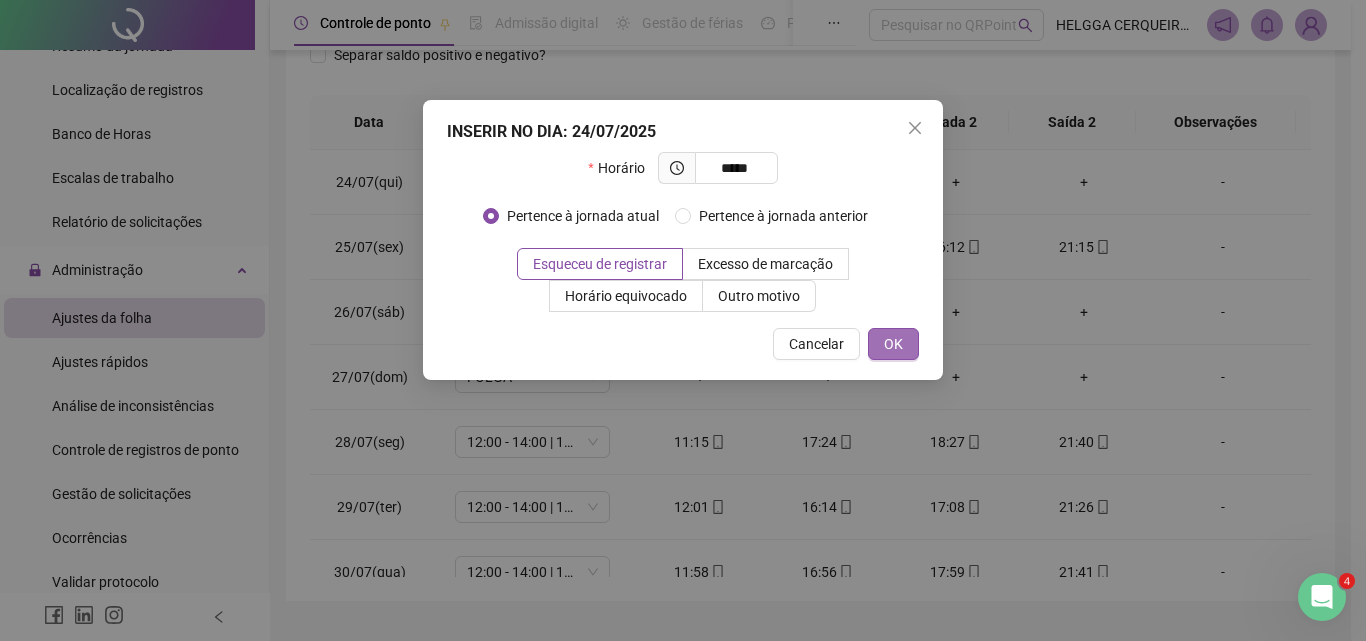 type on "*****" 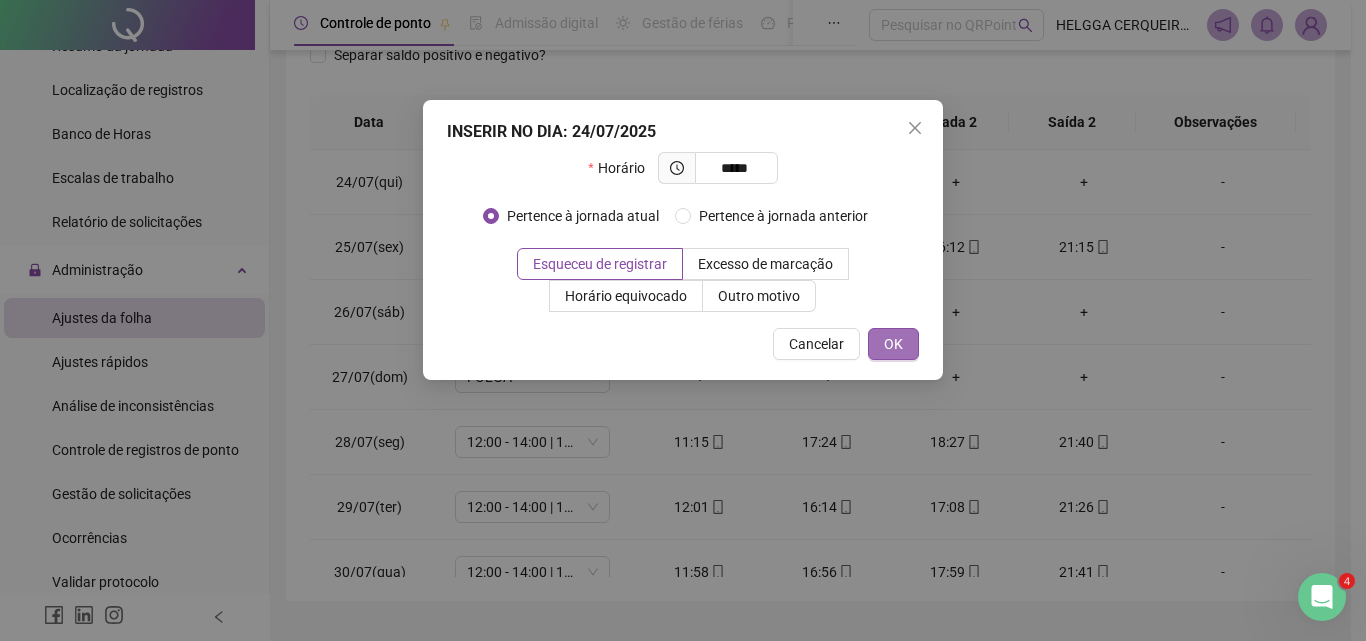 click on "OK" at bounding box center [893, 344] 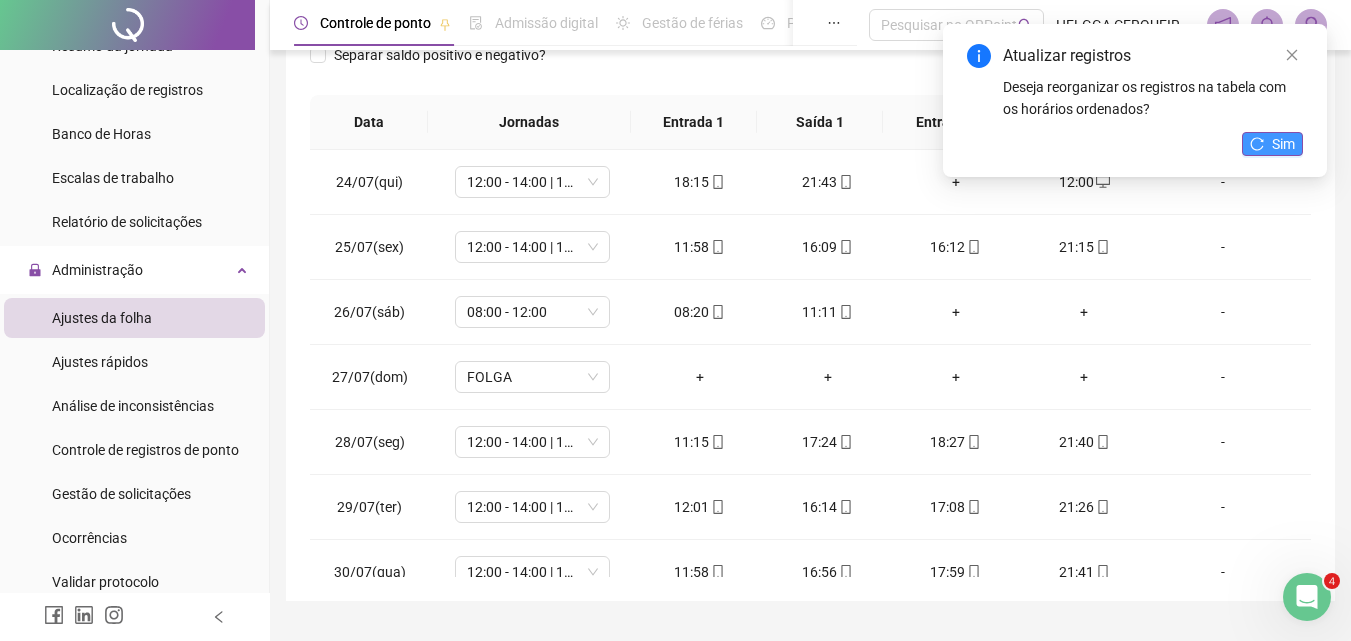 click on "Sim" at bounding box center (1272, 144) 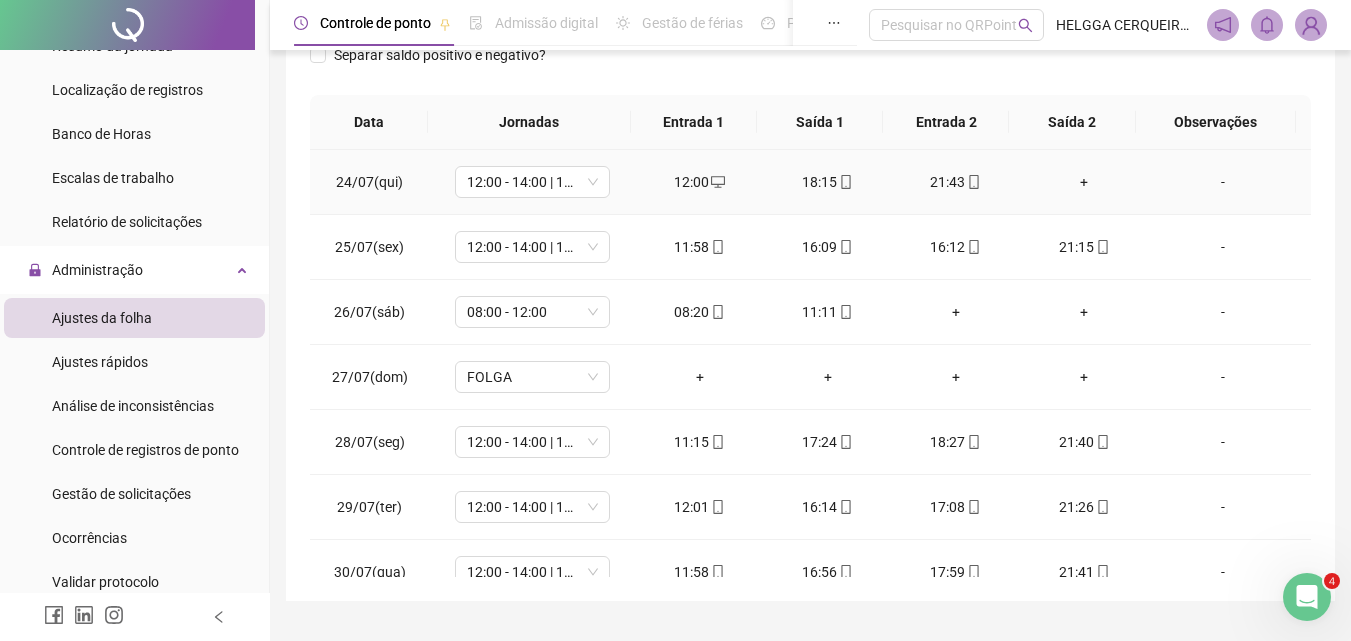 click on "+" at bounding box center [1084, 182] 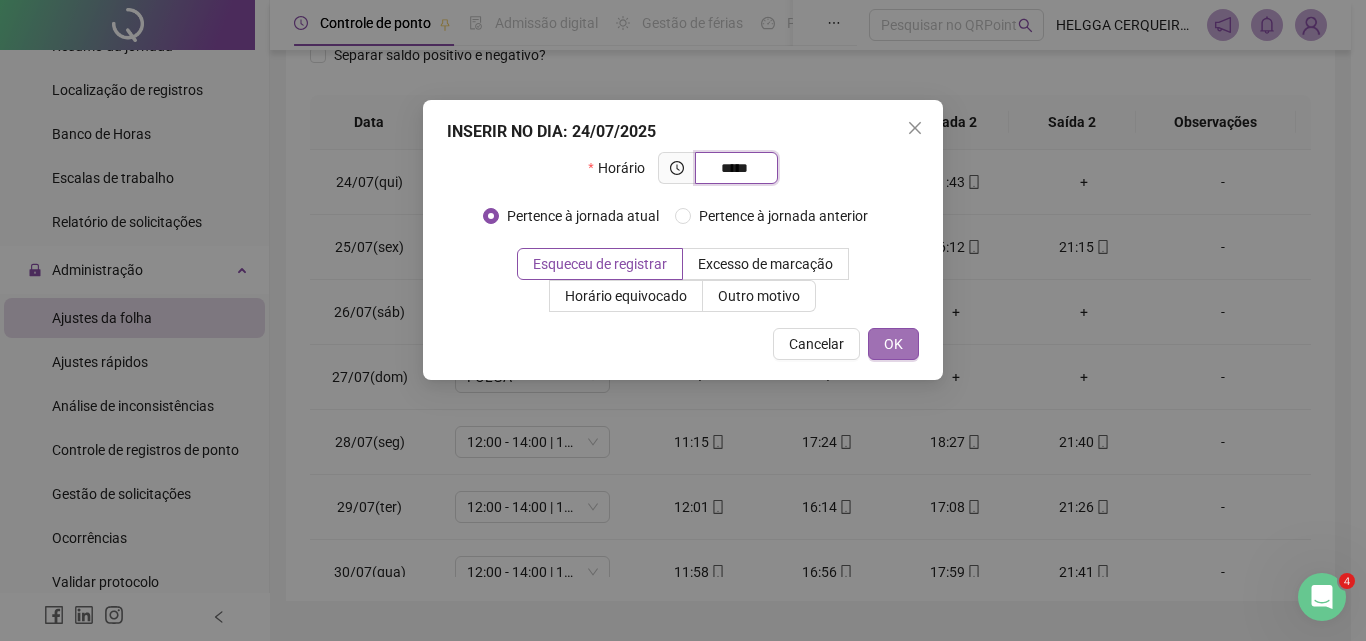 type on "*****" 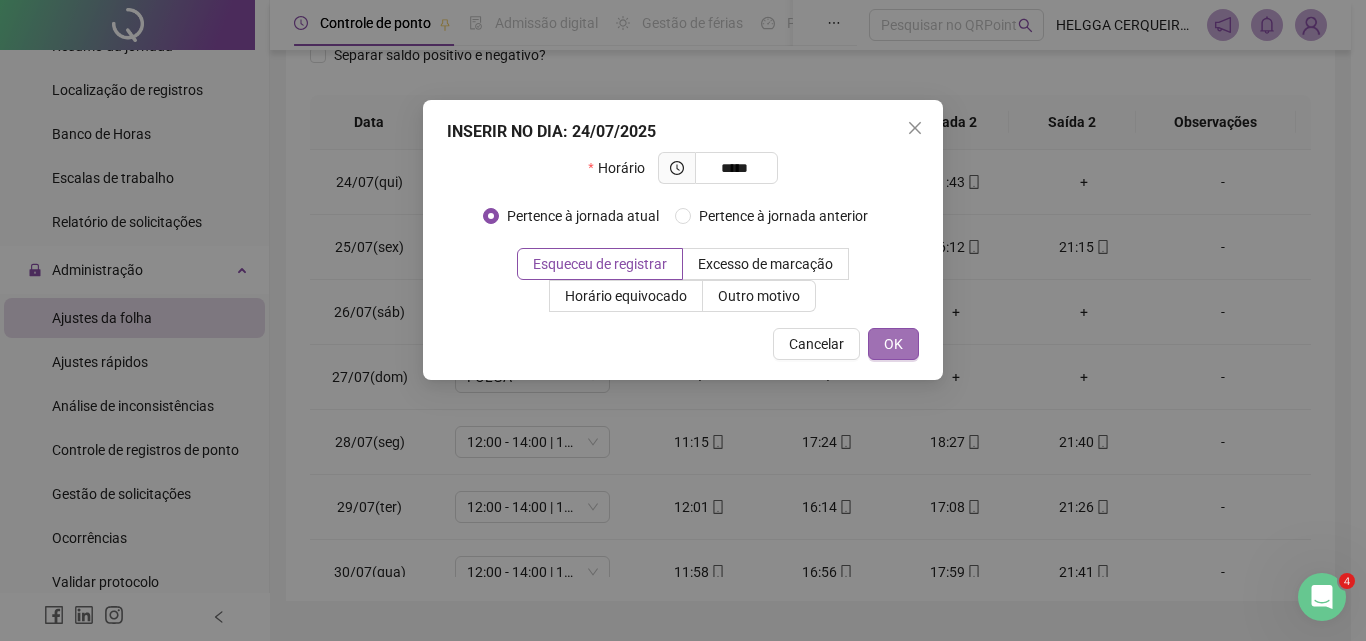 click on "OK" at bounding box center [893, 344] 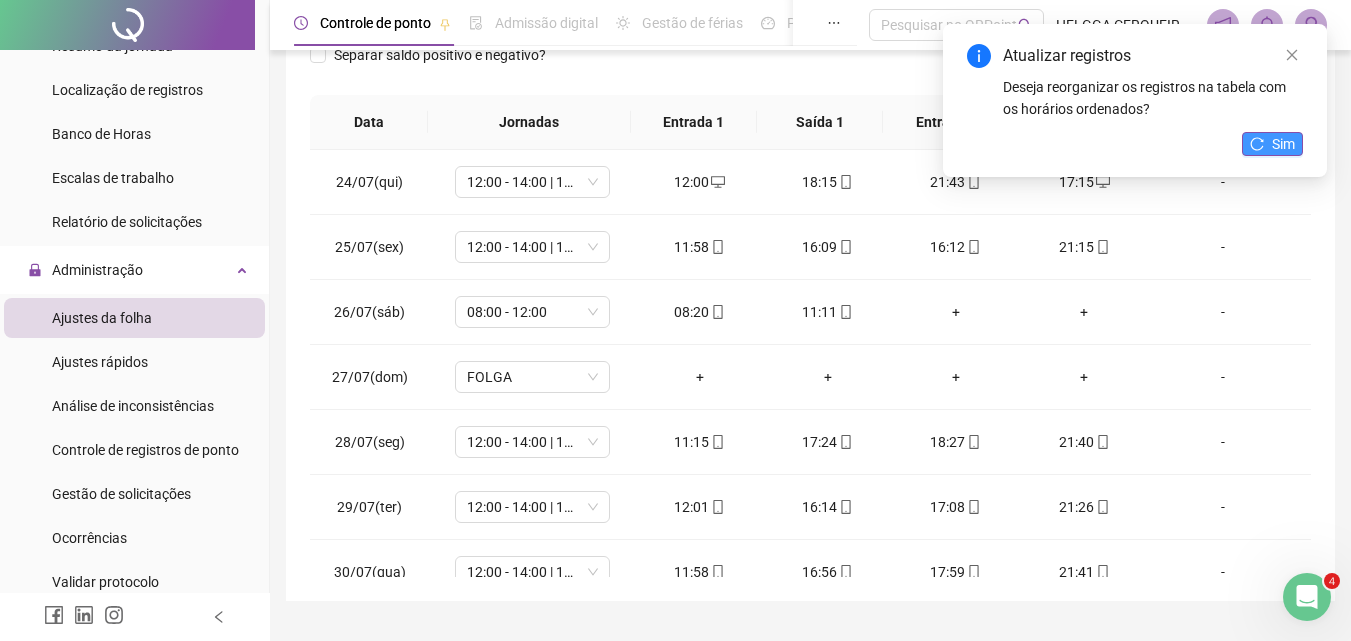 click on "Sim" at bounding box center [1272, 144] 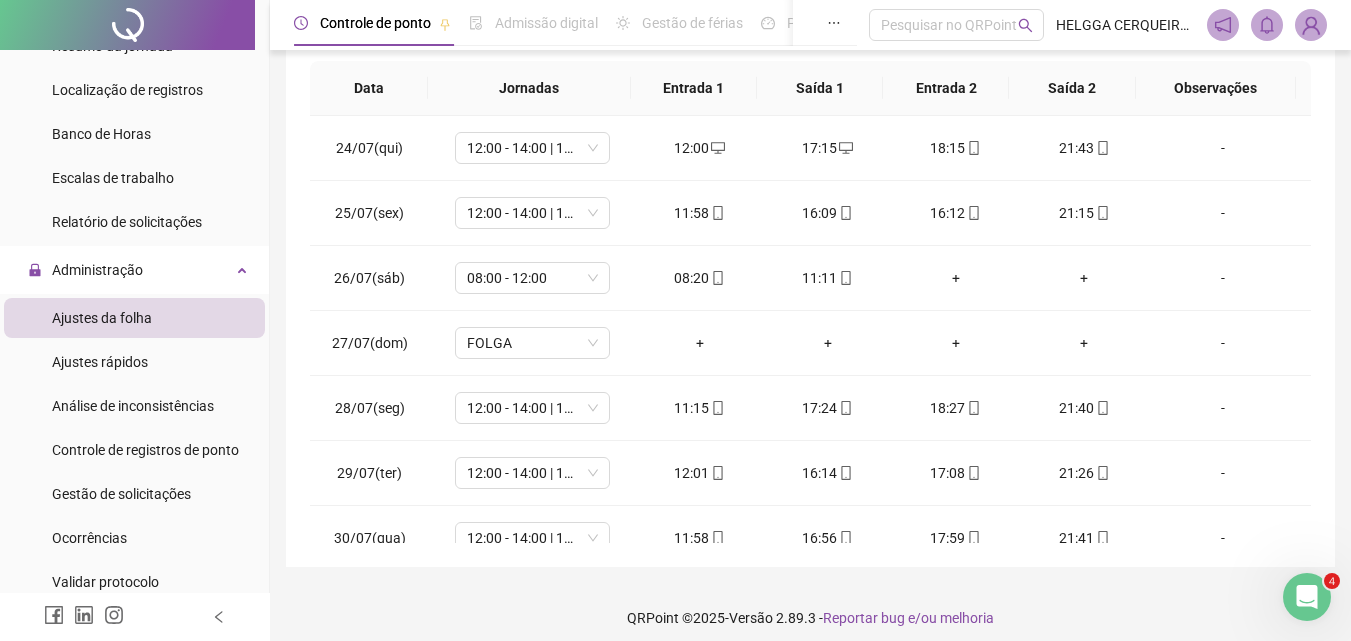 scroll, scrollTop: 381, scrollLeft: 0, axis: vertical 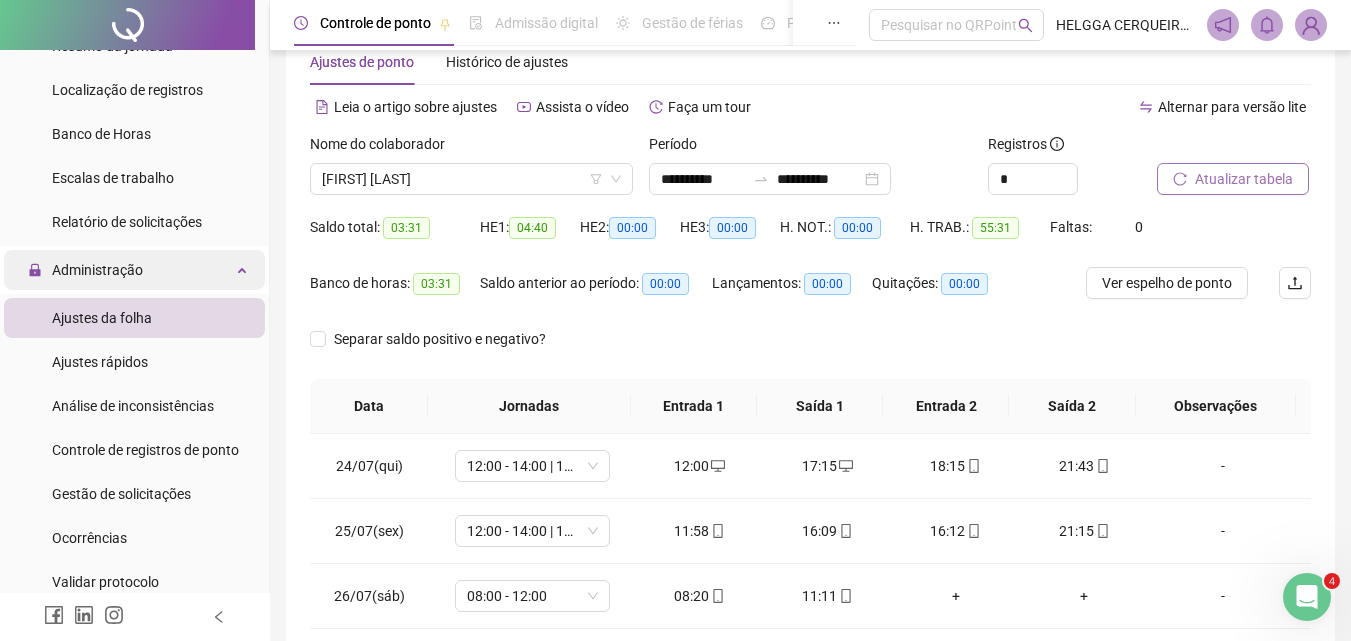 click on "Administração" at bounding box center [134, 270] 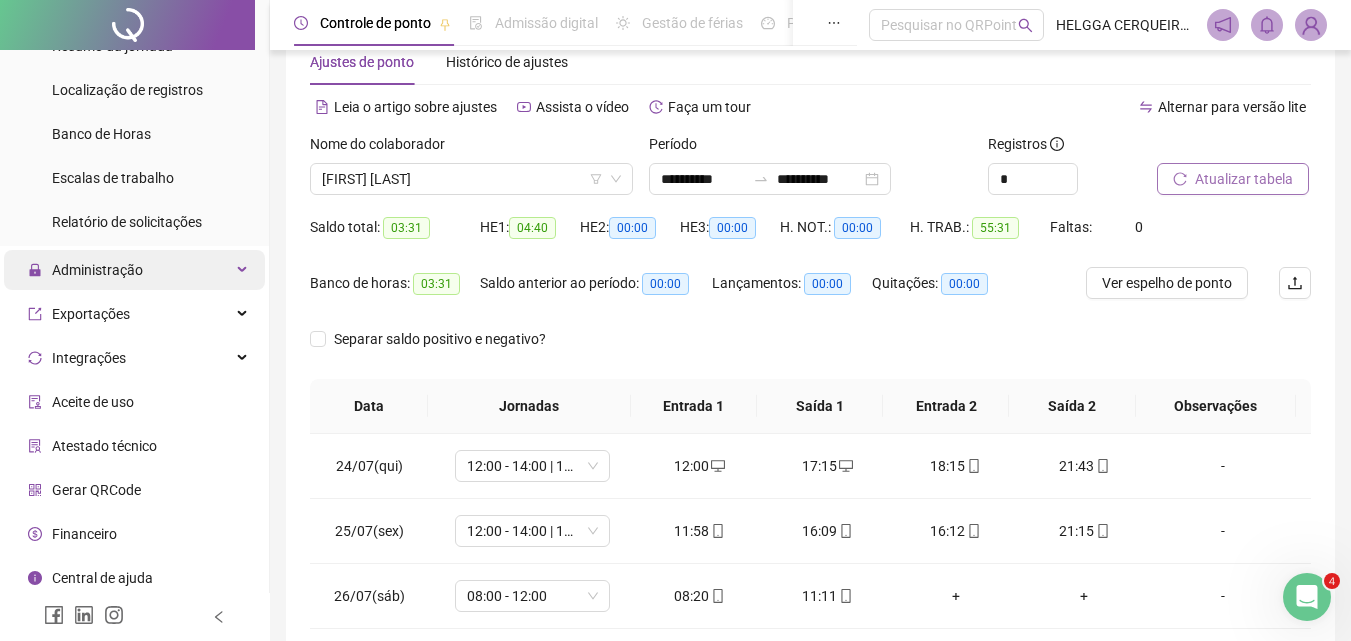 click on "Administração" at bounding box center [134, 270] 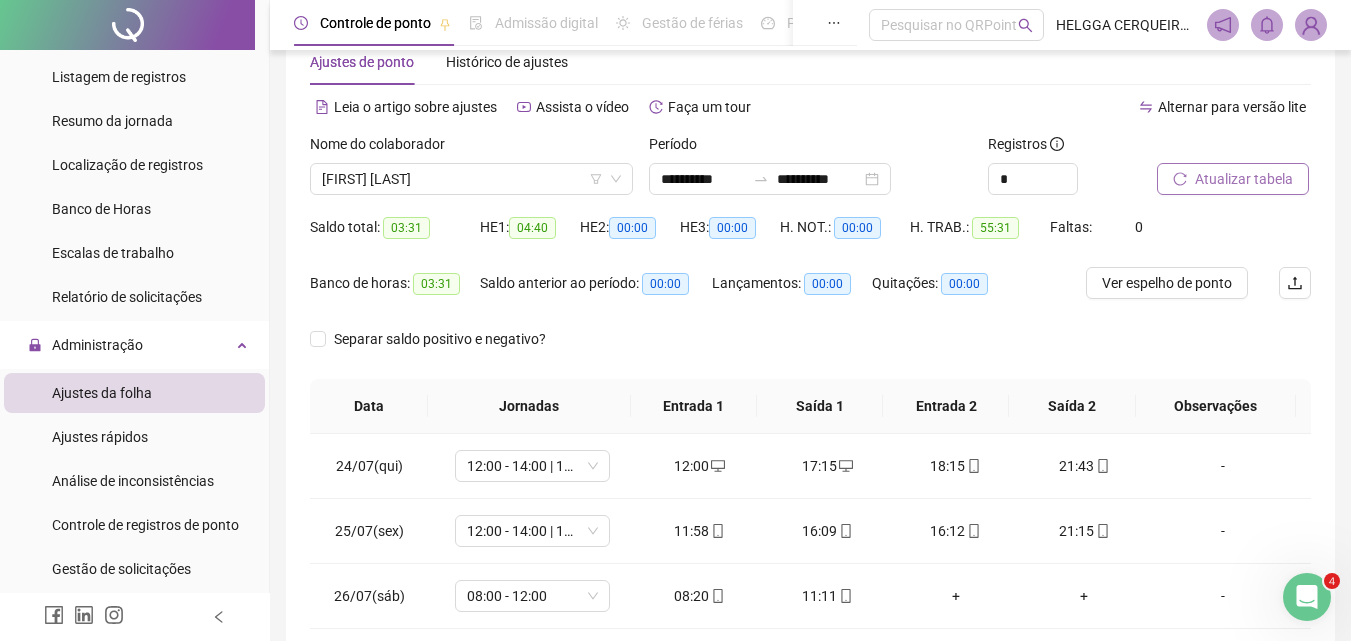 scroll, scrollTop: 260, scrollLeft: 0, axis: vertical 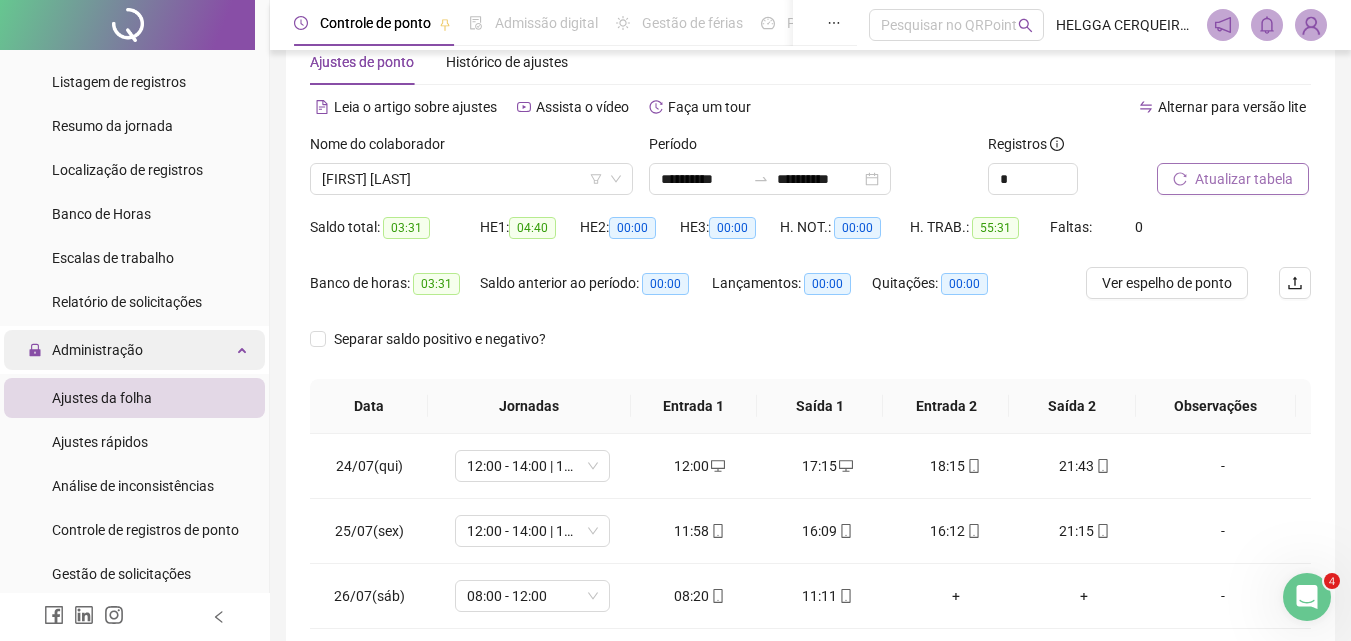 click on "Administração" at bounding box center [97, 350] 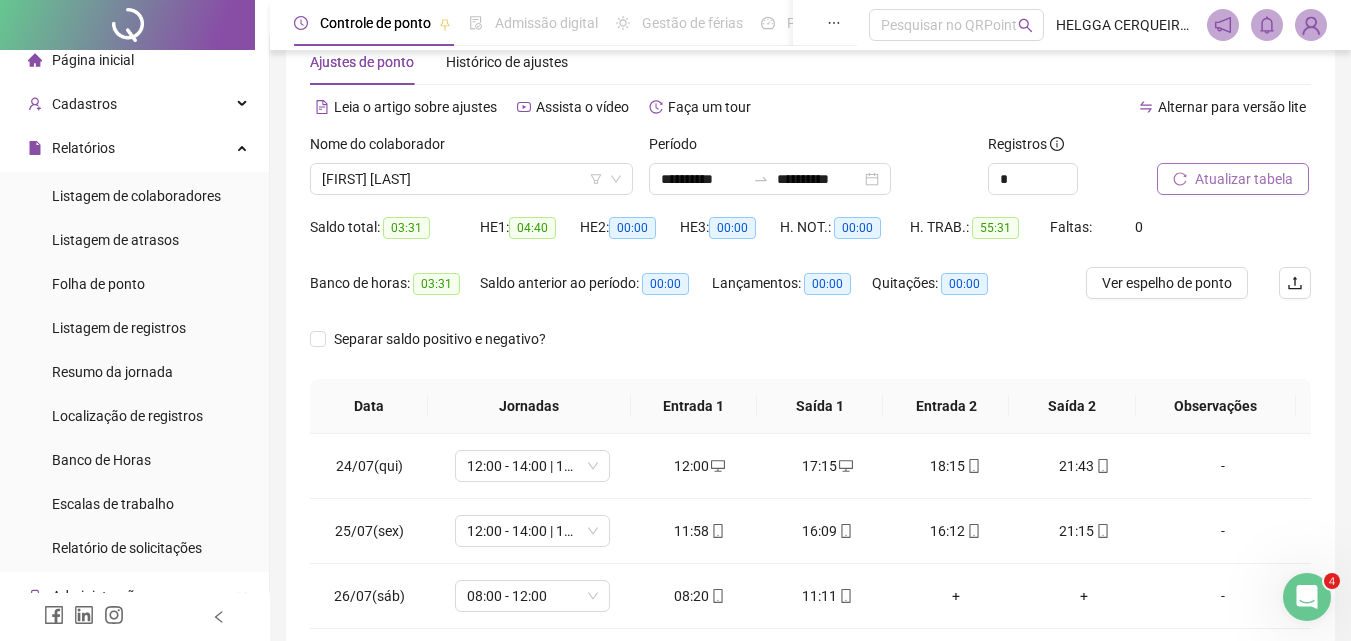 scroll, scrollTop: 6, scrollLeft: 0, axis: vertical 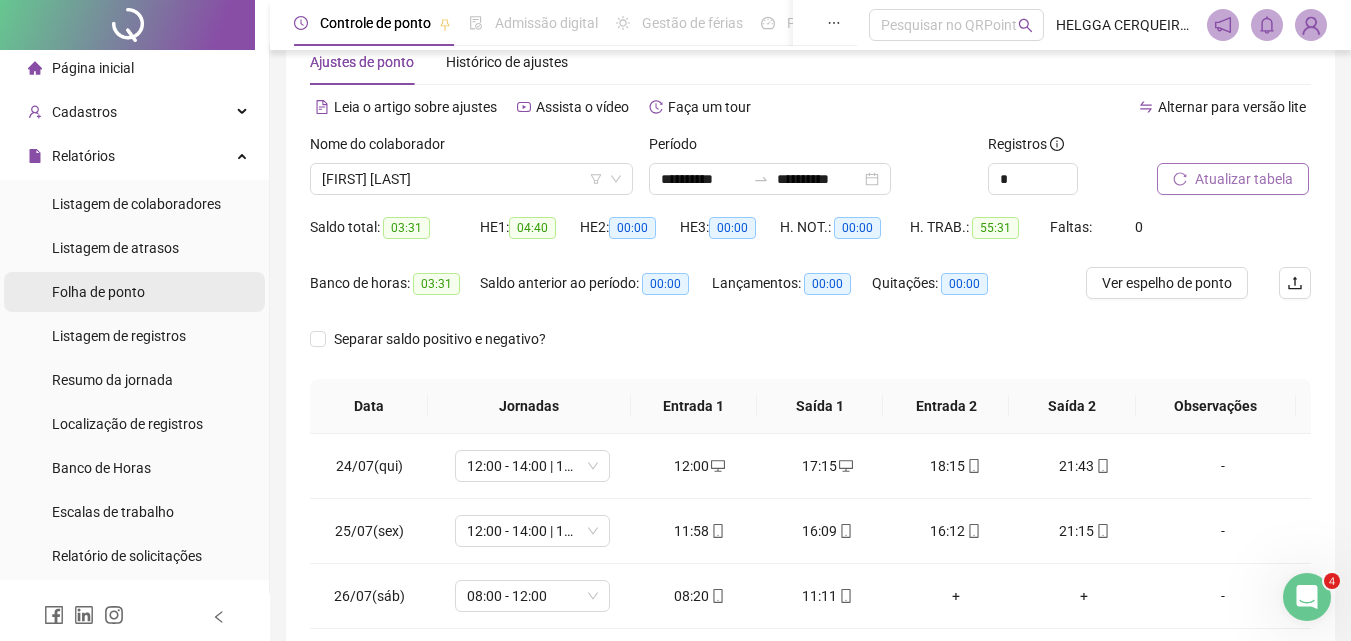 click on "Folha de ponto" at bounding box center (98, 292) 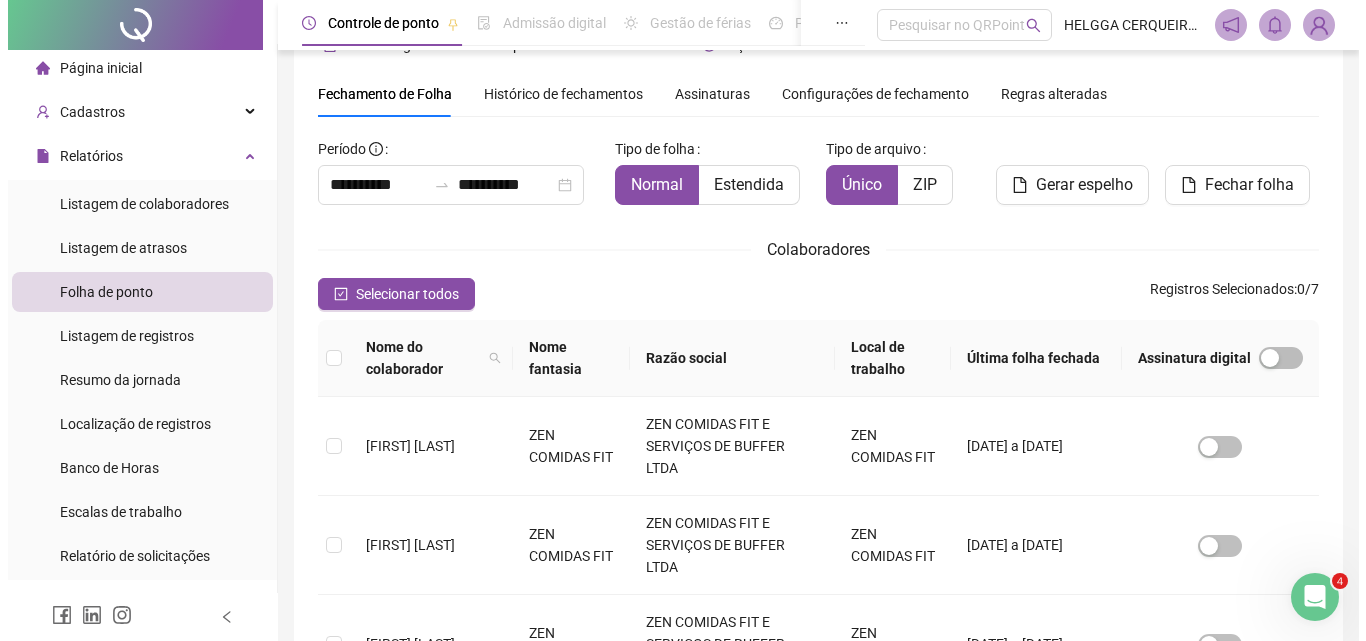 scroll, scrollTop: 89, scrollLeft: 0, axis: vertical 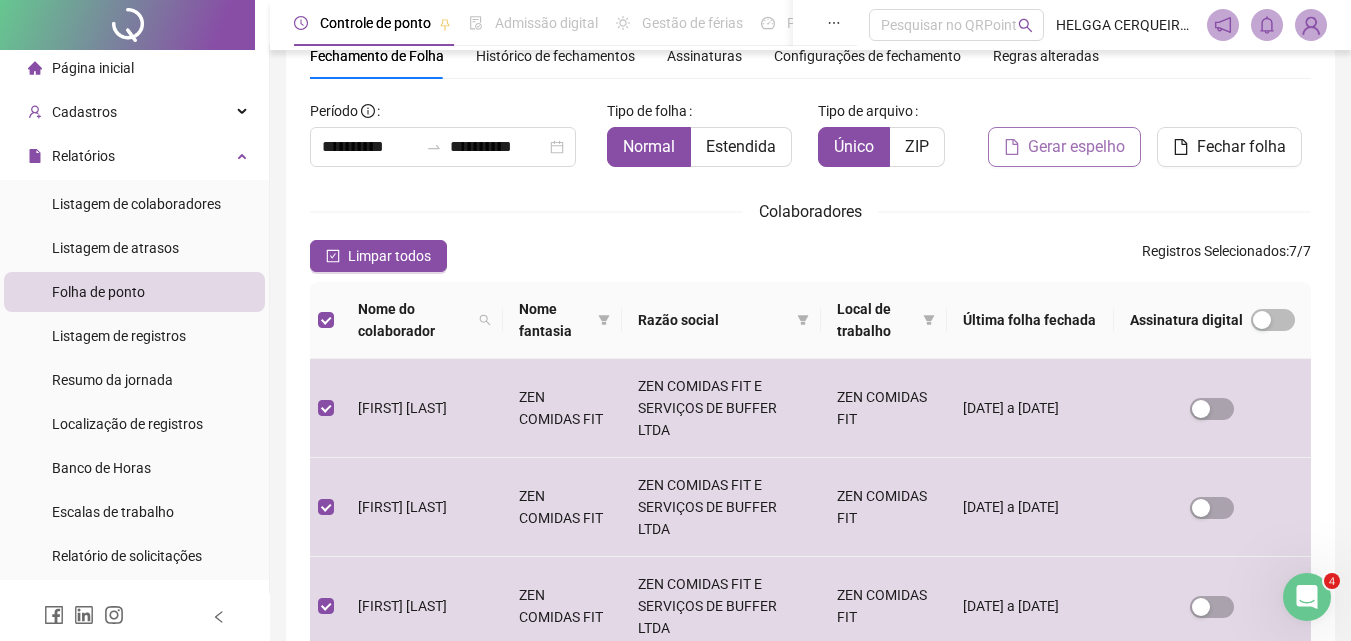 click on "Gerar espelho" at bounding box center (1076, 147) 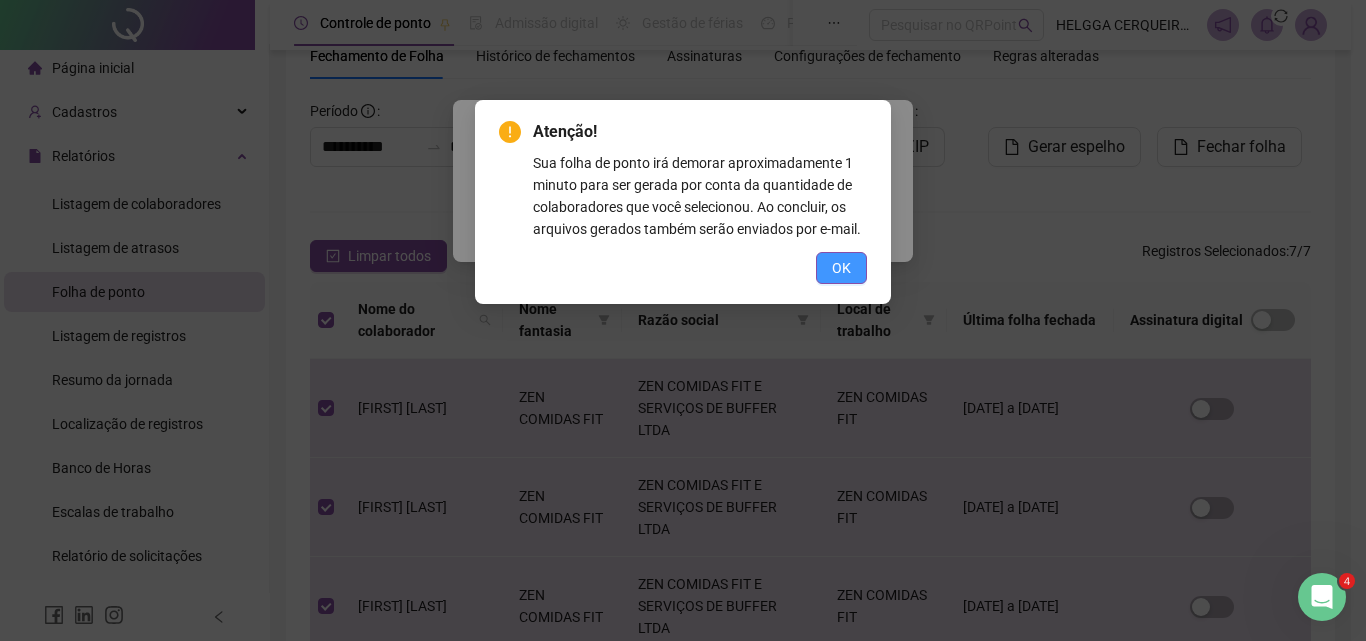 click on "OK" at bounding box center [841, 268] 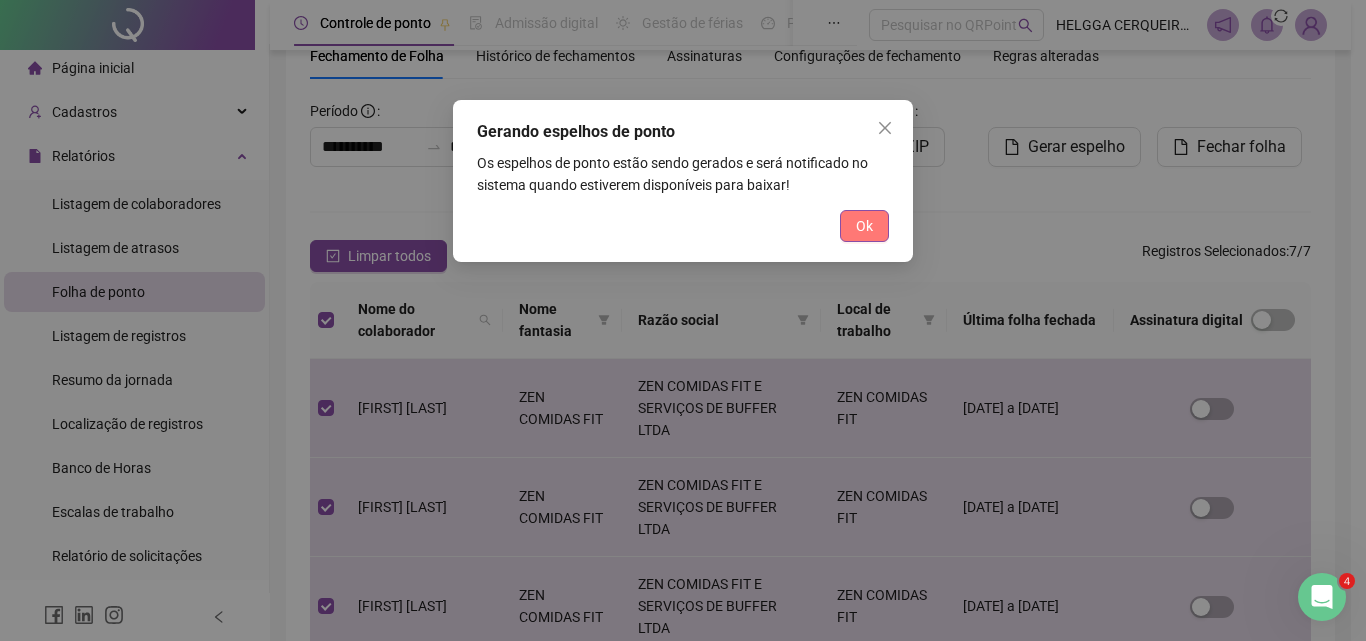click on "Ok" at bounding box center (864, 226) 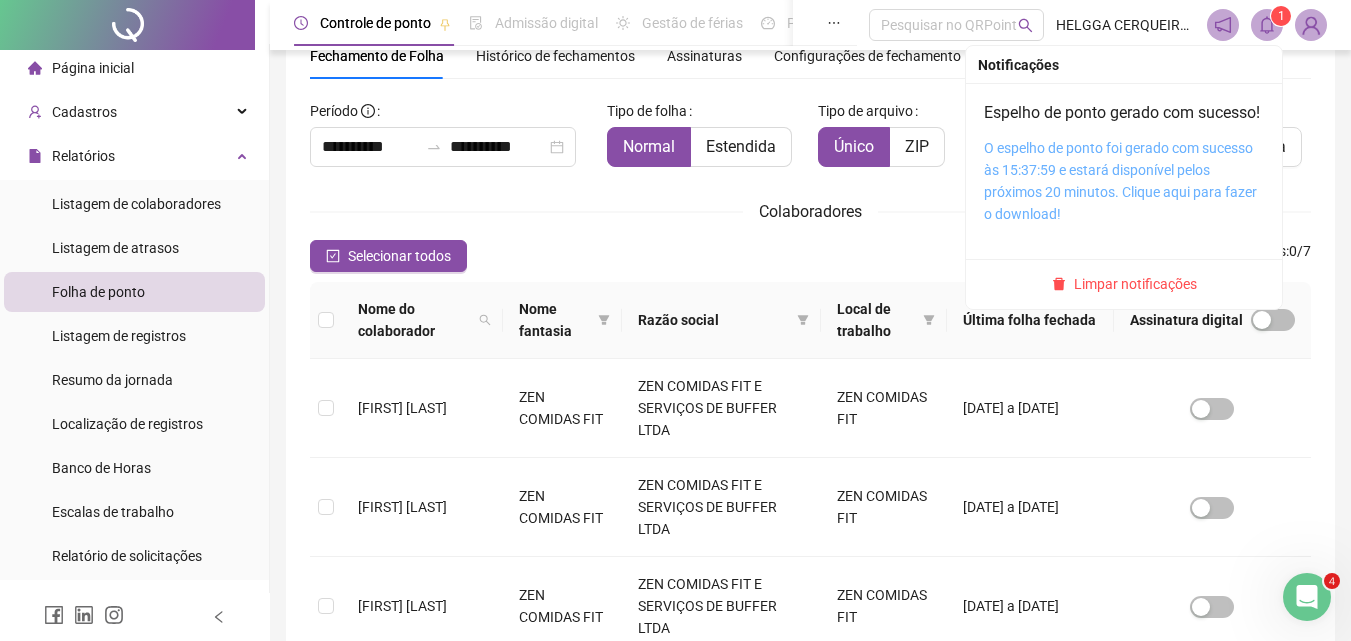 click on "O espelho de ponto foi gerado com sucesso às 15:37:59 e estará disponível pelos próximos 20 minutos.
Clique aqui para fazer o download!" at bounding box center (1120, 181) 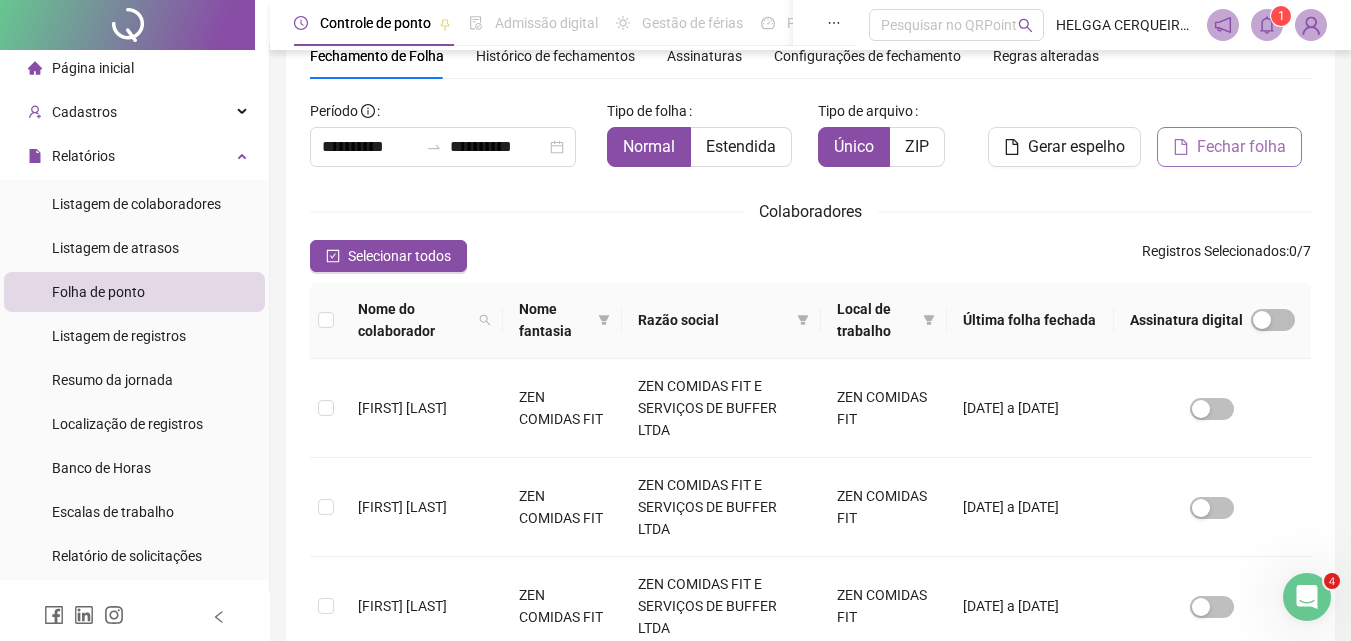 click on "Fechar folha" at bounding box center [1241, 147] 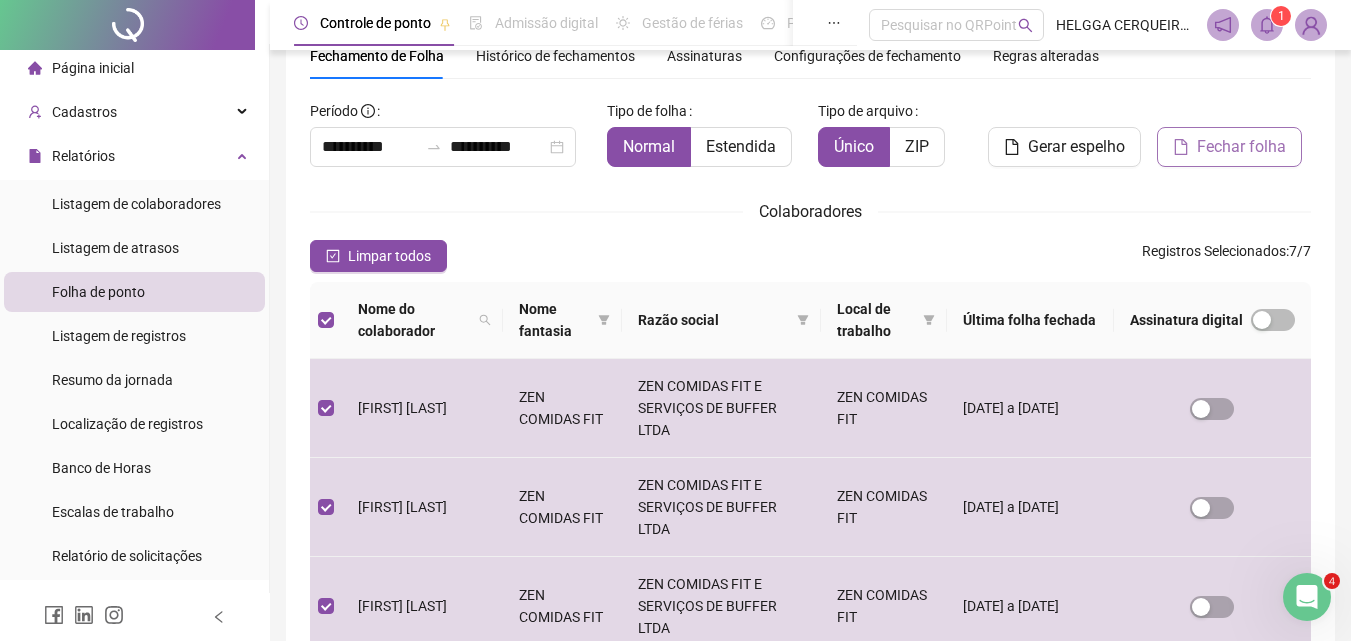 click on "Fechar folha" at bounding box center (1241, 147) 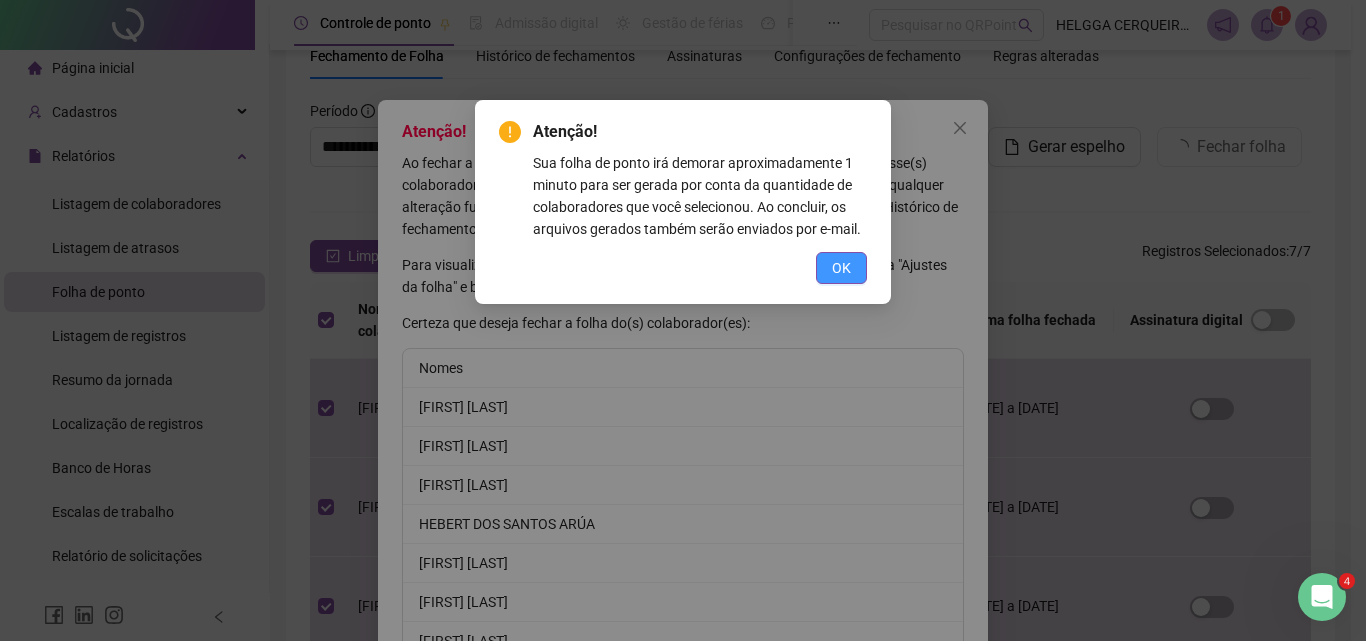 click on "OK" at bounding box center [841, 268] 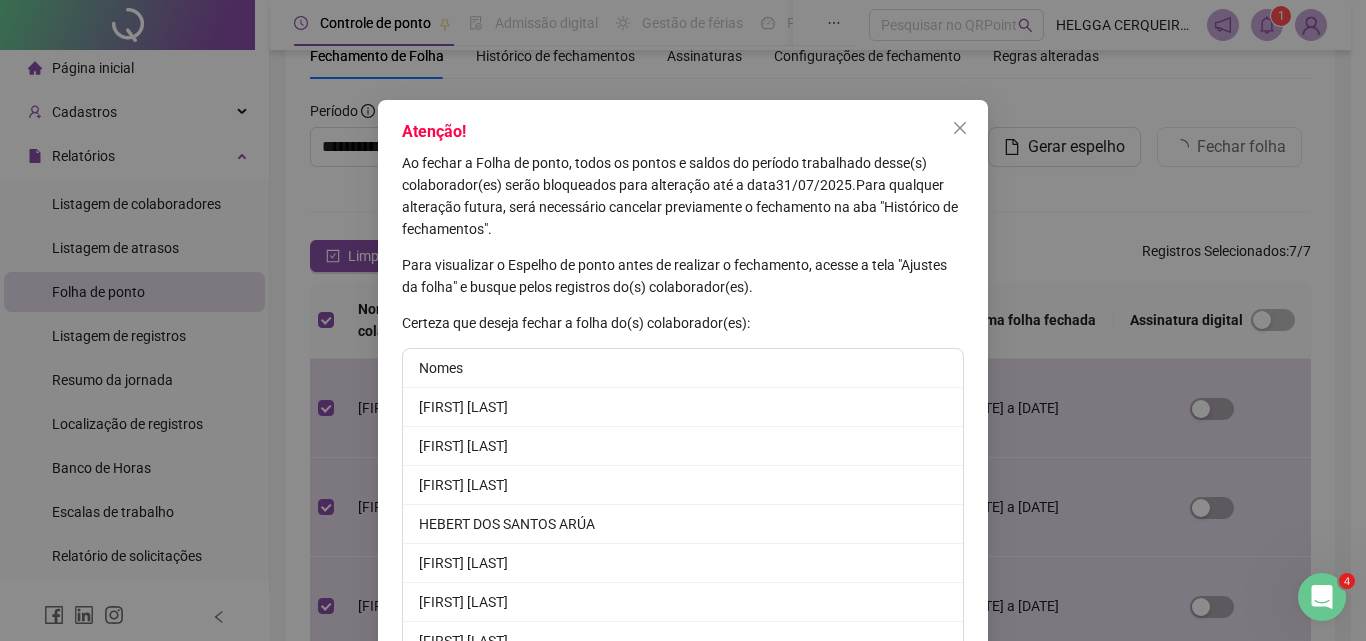 scroll, scrollTop: 108, scrollLeft: 0, axis: vertical 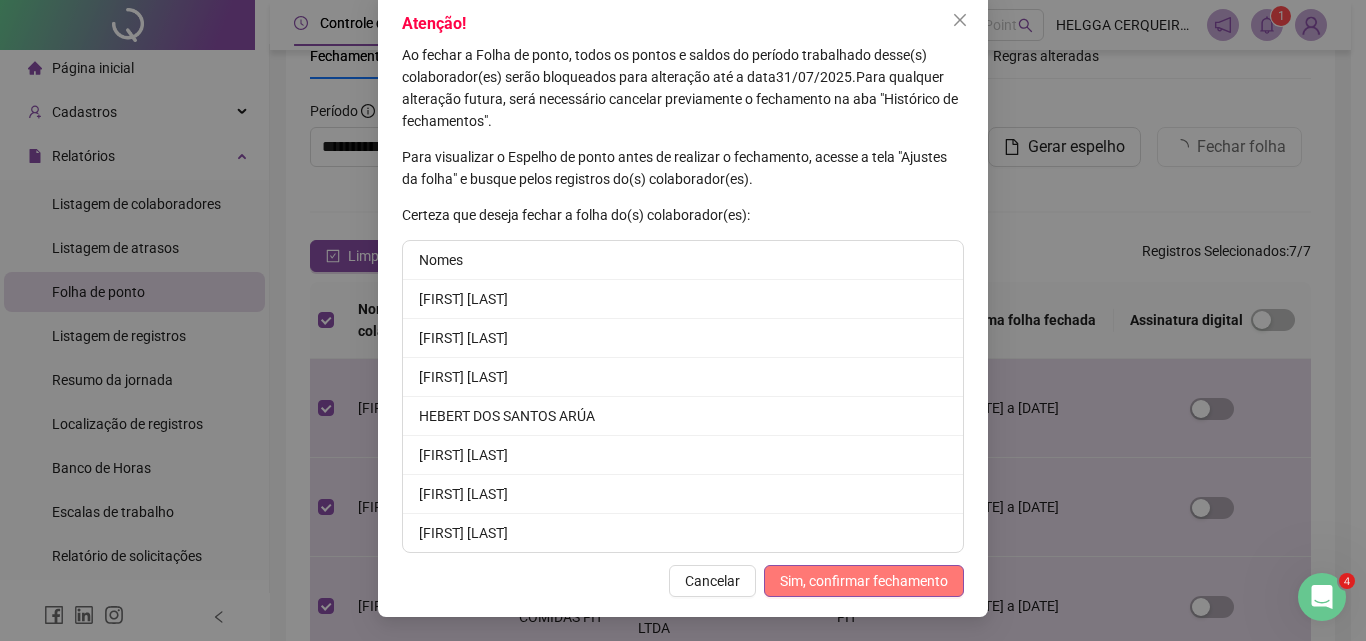 click on "Sim, confirmar fechamento" at bounding box center (864, 581) 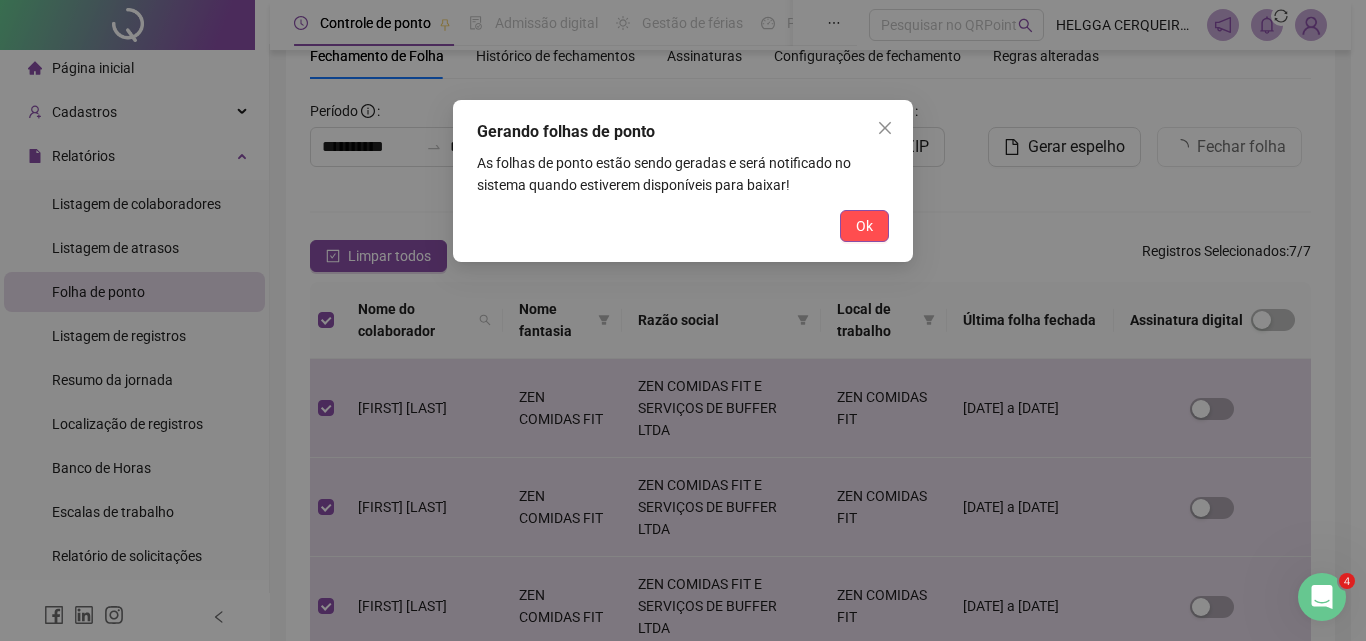 scroll, scrollTop: 10, scrollLeft: 0, axis: vertical 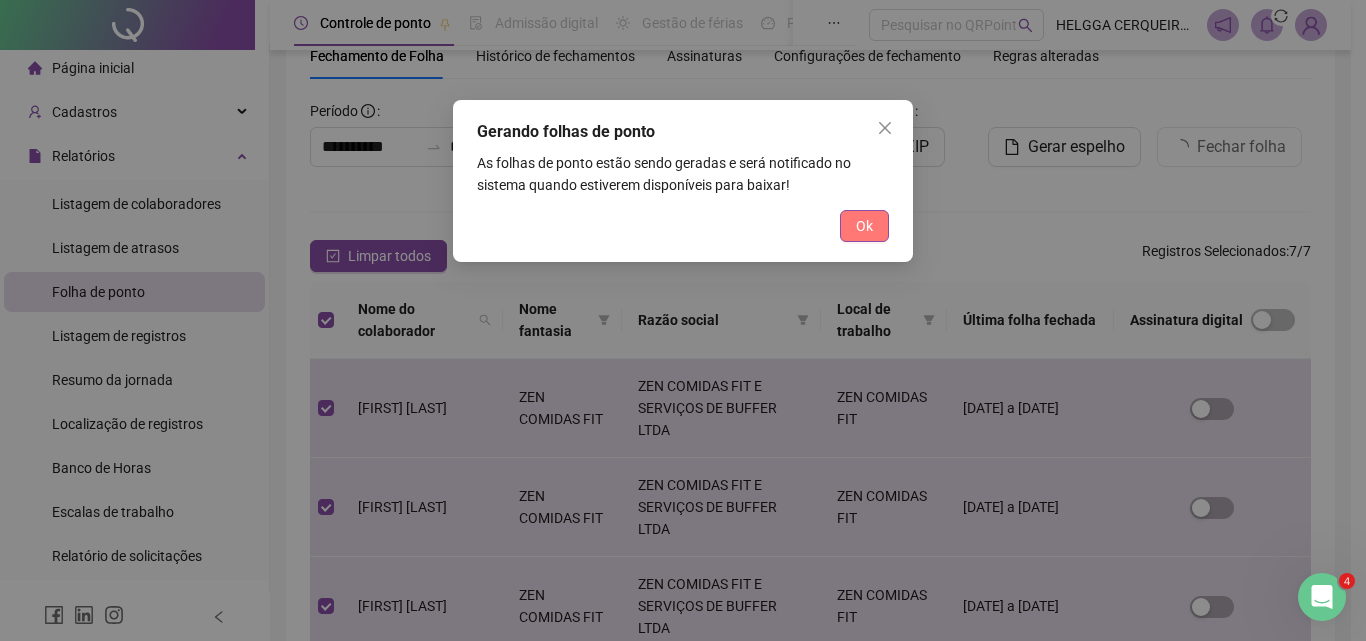 click on "Ok" at bounding box center (864, 226) 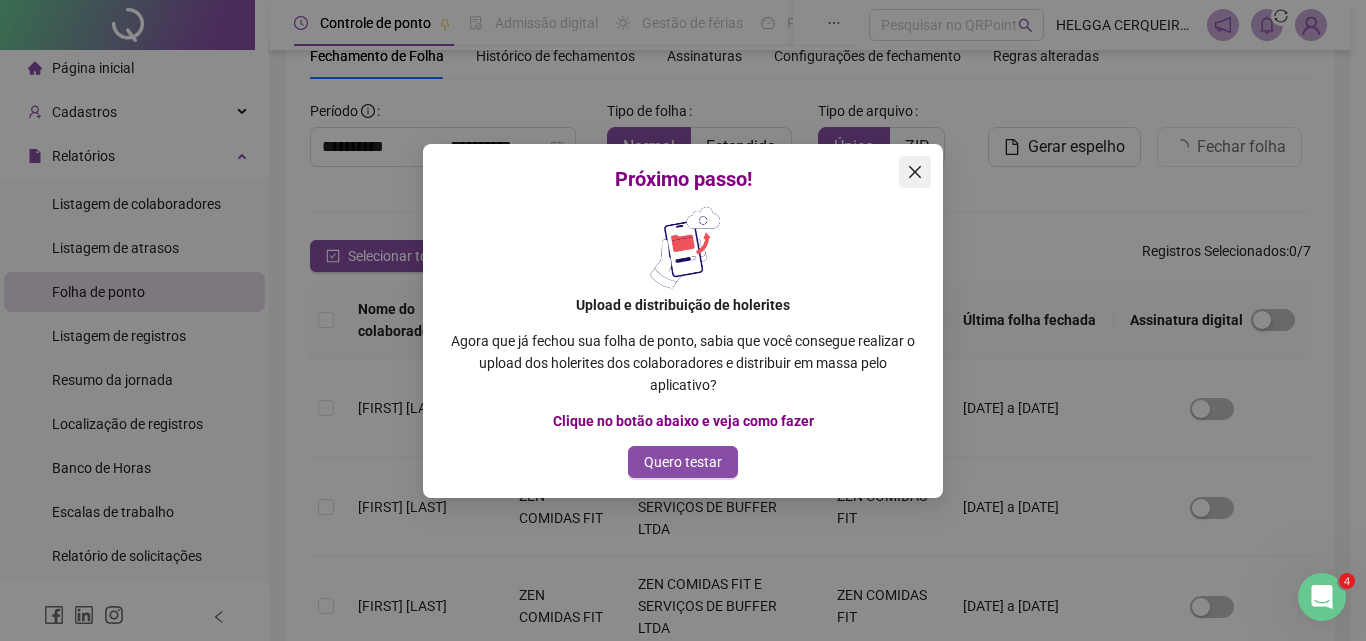 click 